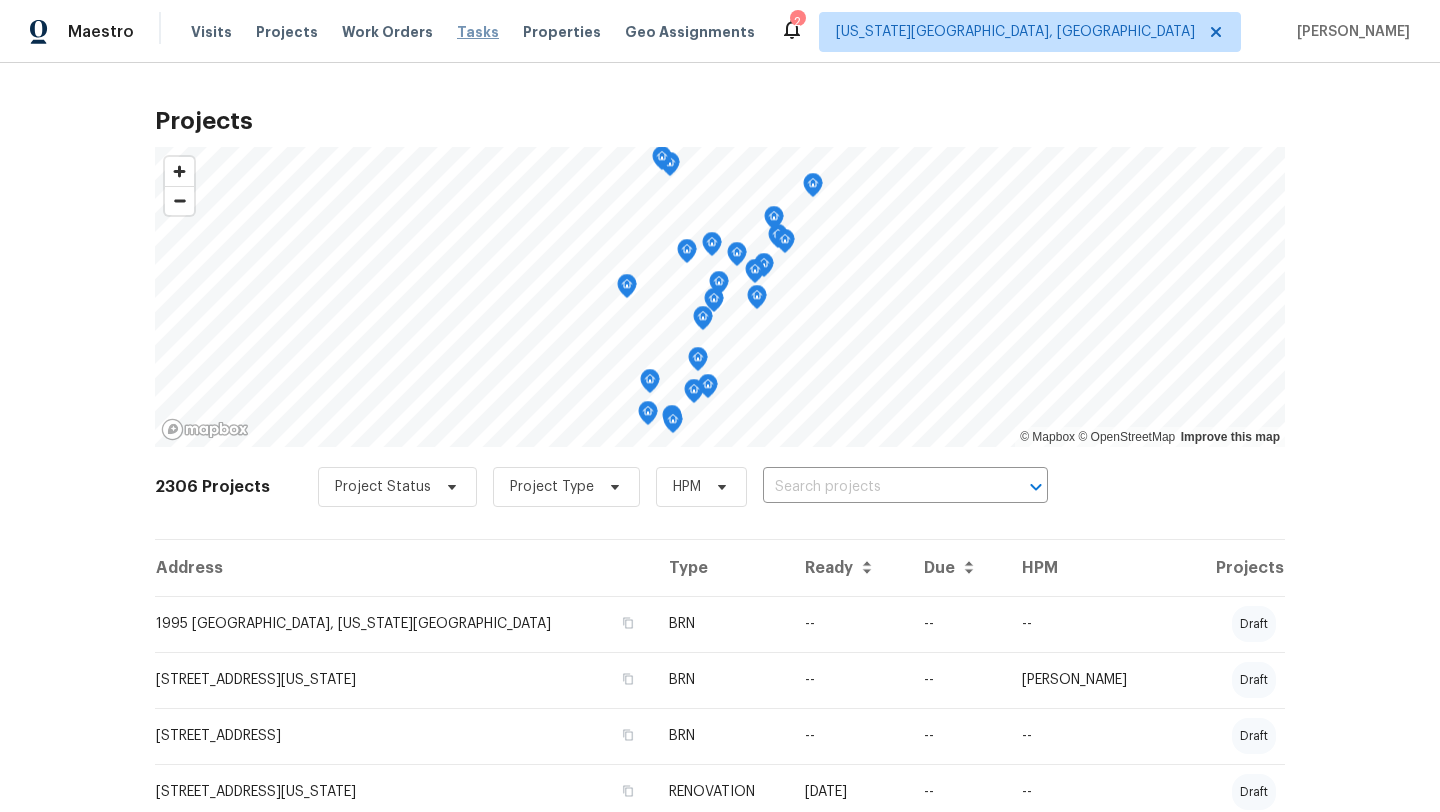 scroll, scrollTop: 0, scrollLeft: 0, axis: both 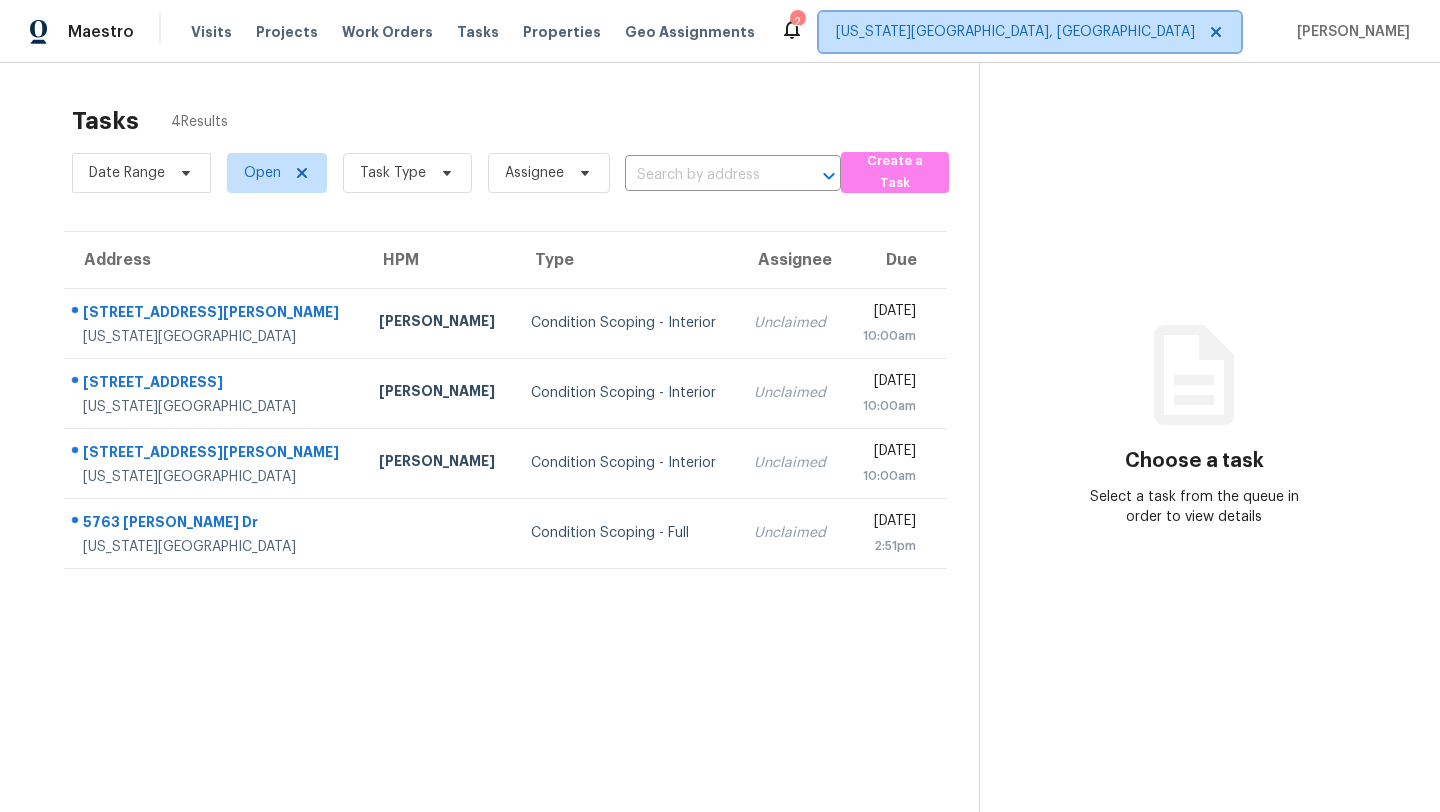 click on "Colorado Springs, CO" at bounding box center (1015, 32) 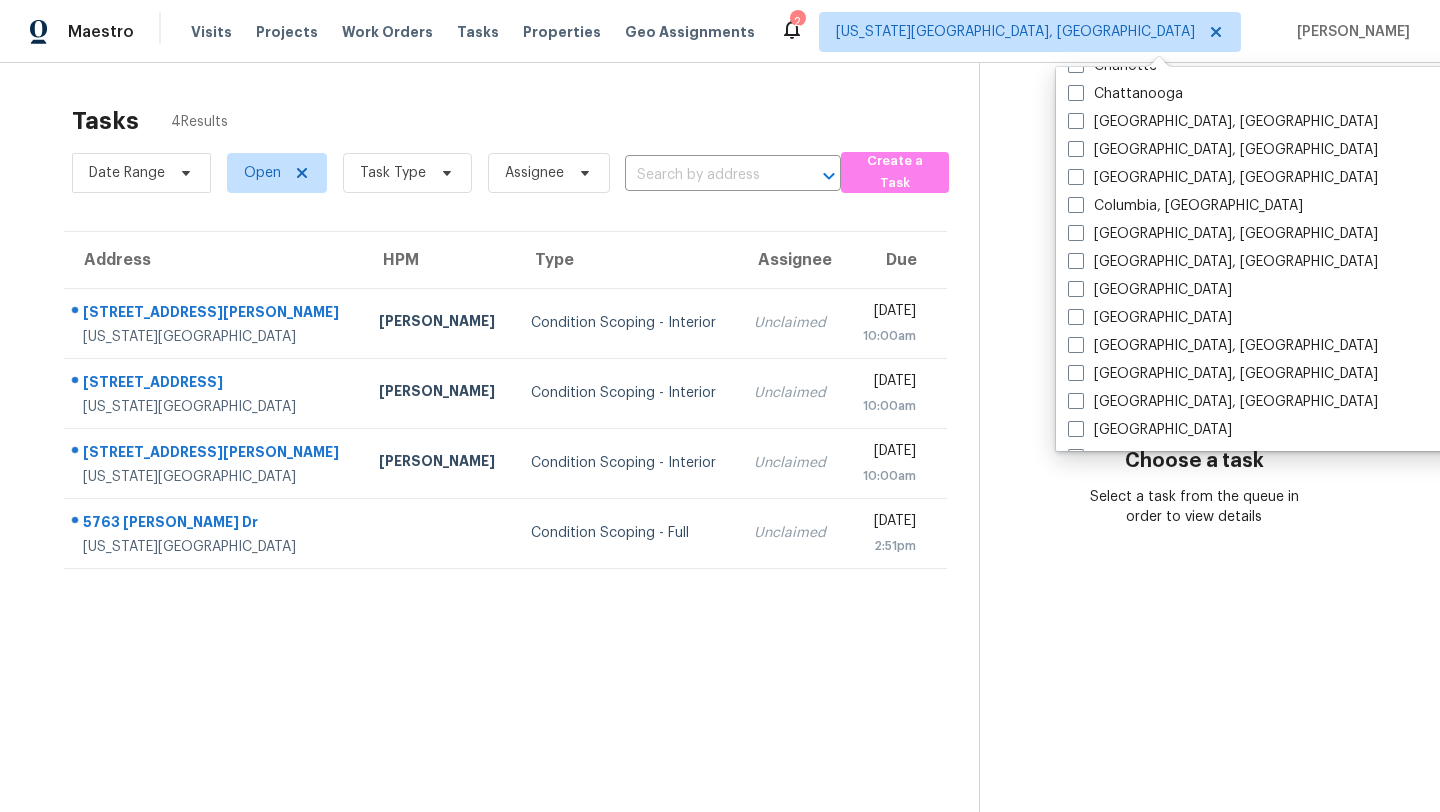 scroll, scrollTop: 332, scrollLeft: 0, axis: vertical 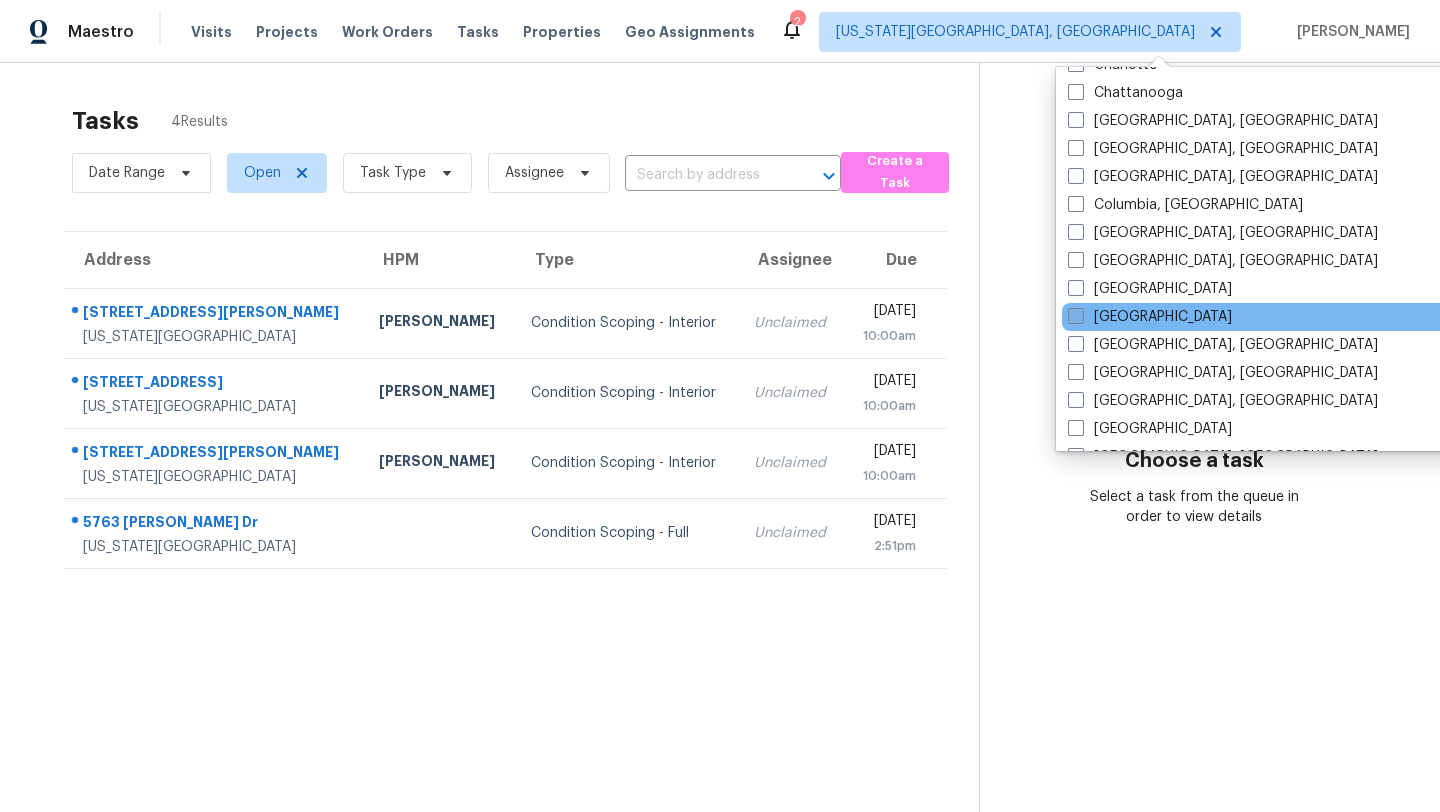 click at bounding box center [1076, 316] 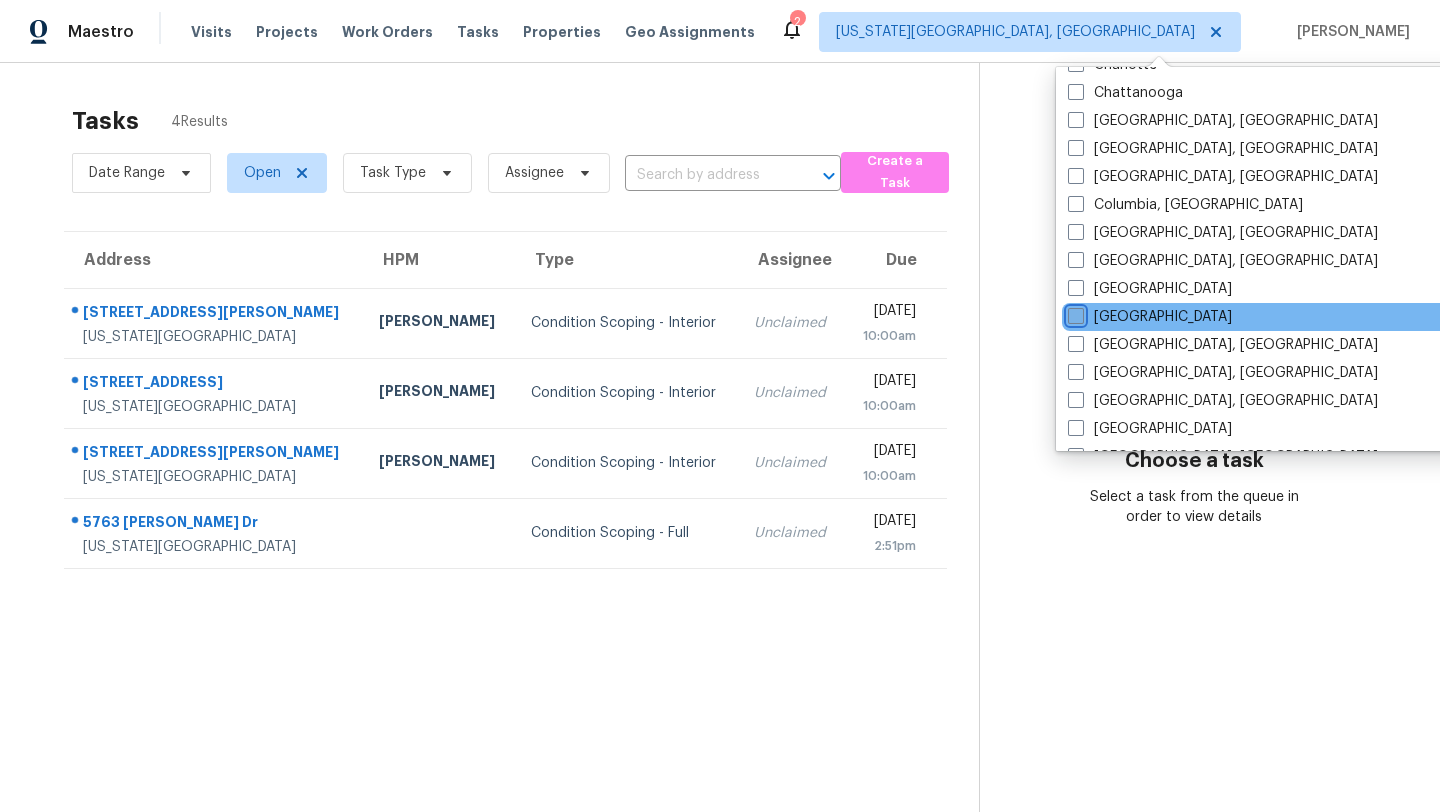 click on "Denver" at bounding box center (1074, 313) 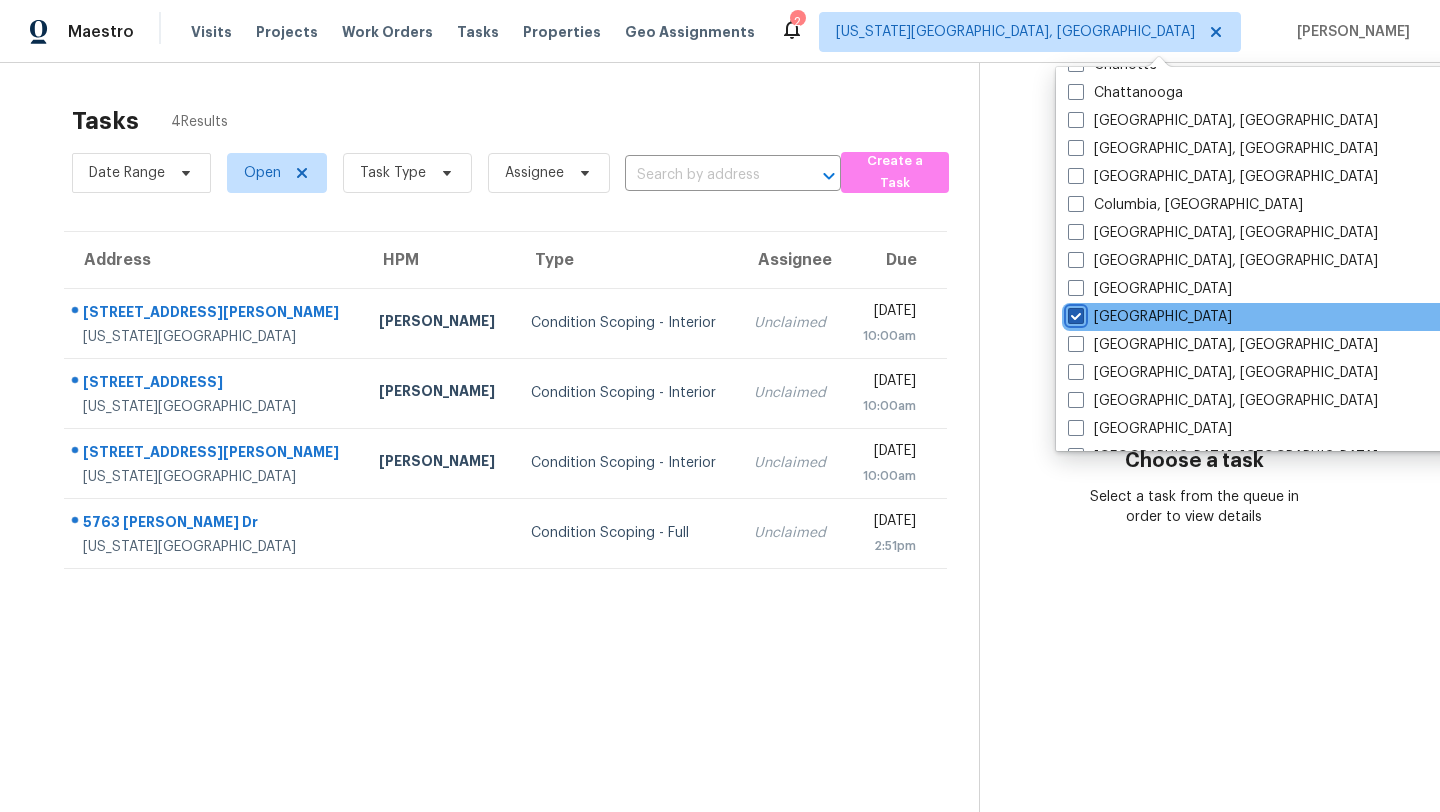 checkbox on "true" 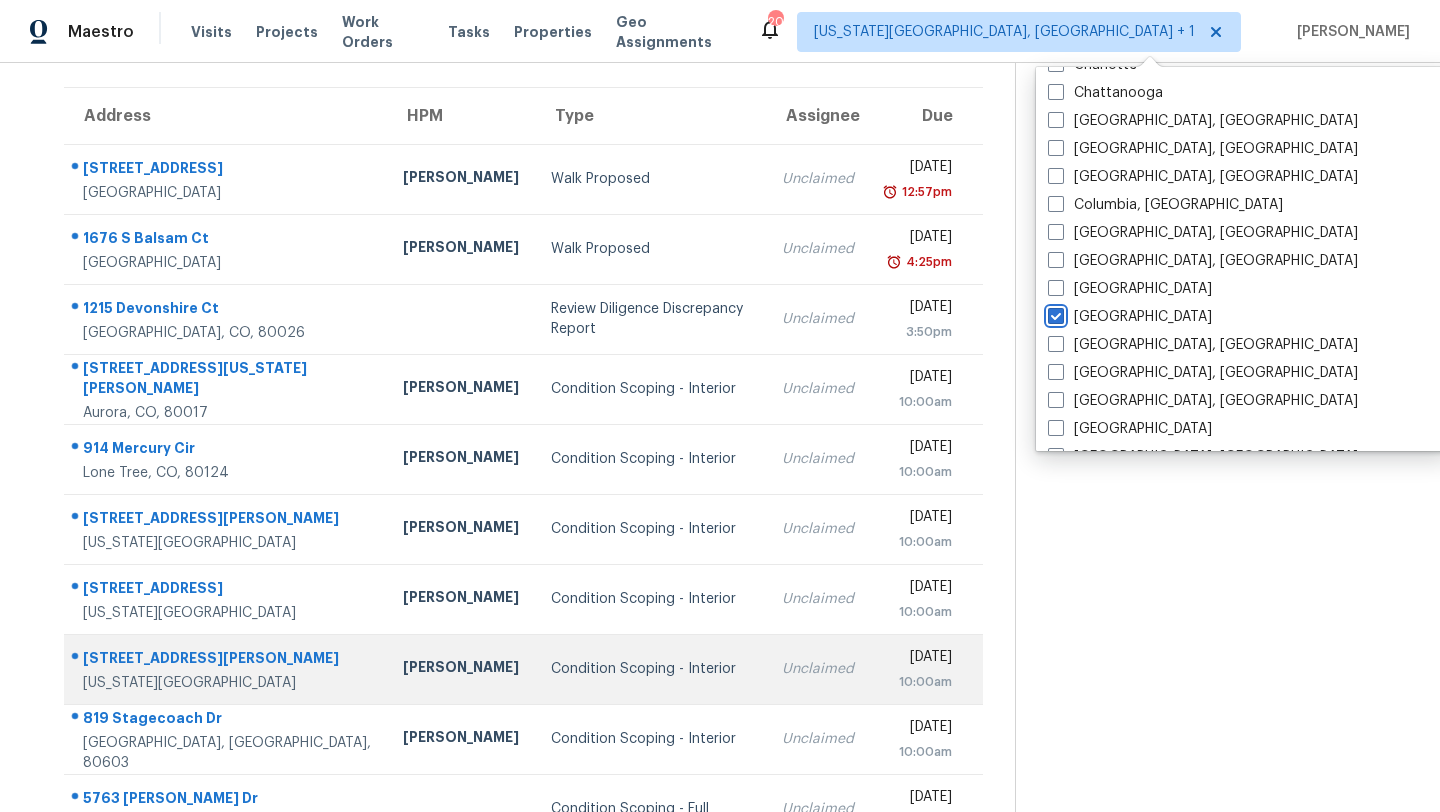 scroll, scrollTop: 229, scrollLeft: 0, axis: vertical 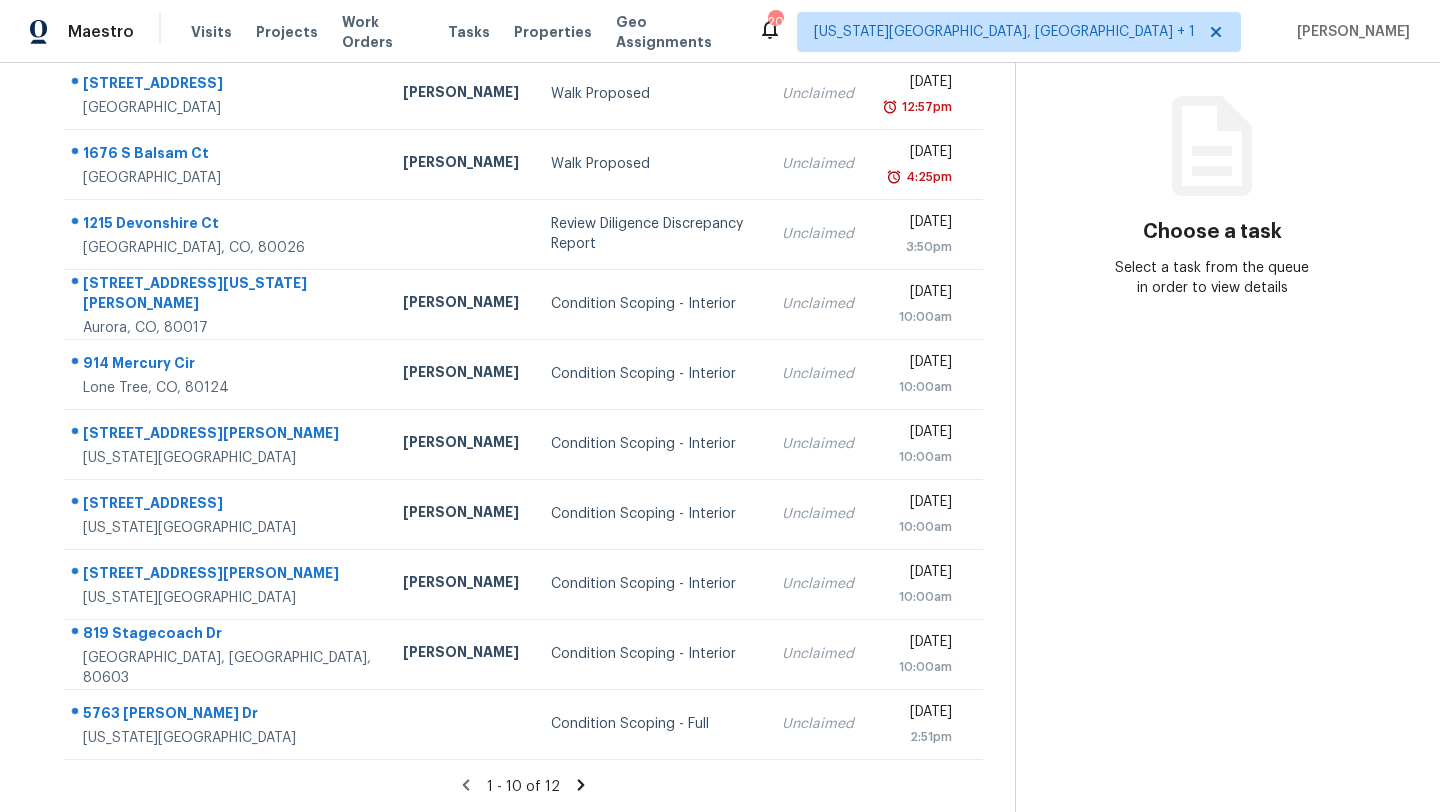 click on "Choose a task Select a task from the queue in order to view details" at bounding box center (1212, 216) 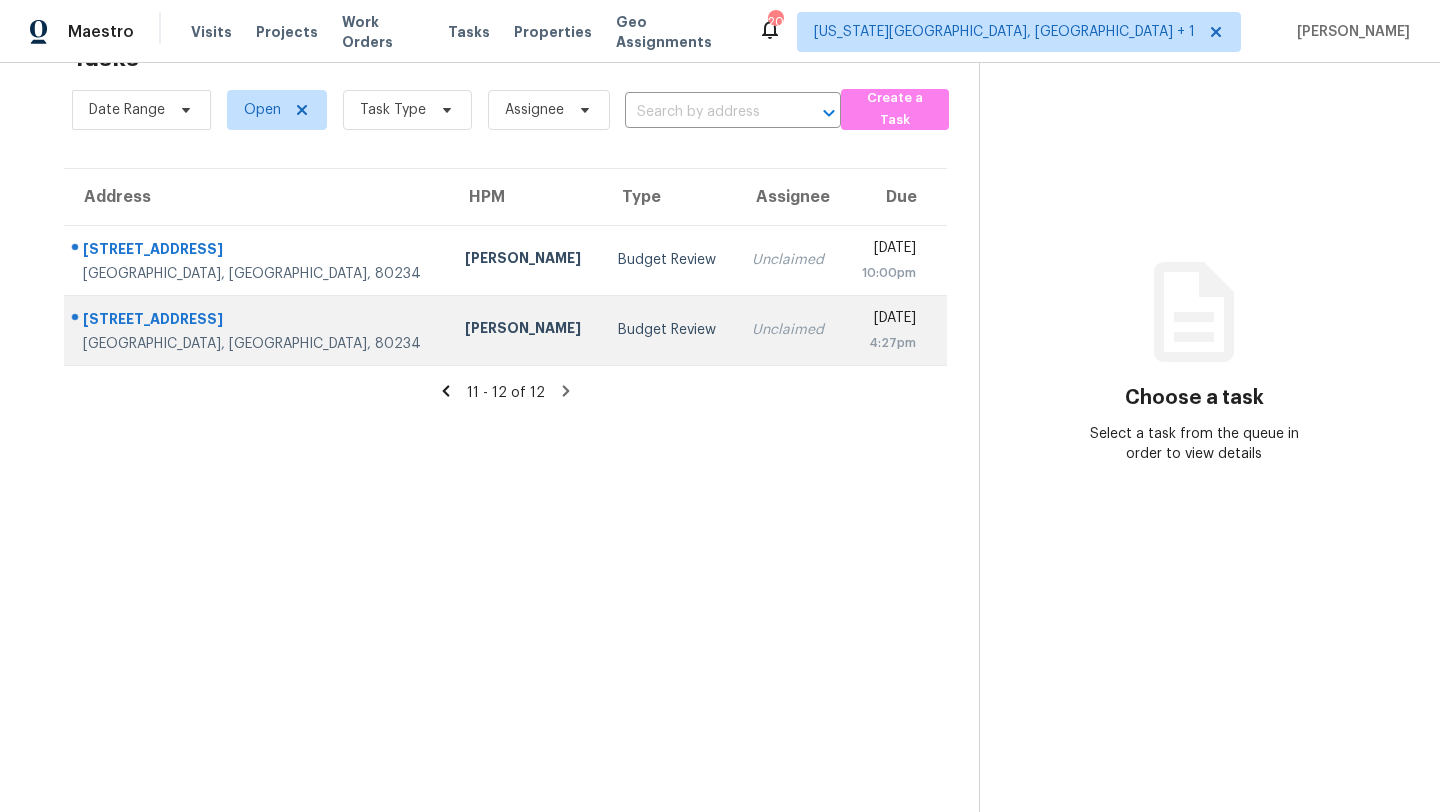 click on "13565 Vallejo St" at bounding box center [258, 321] 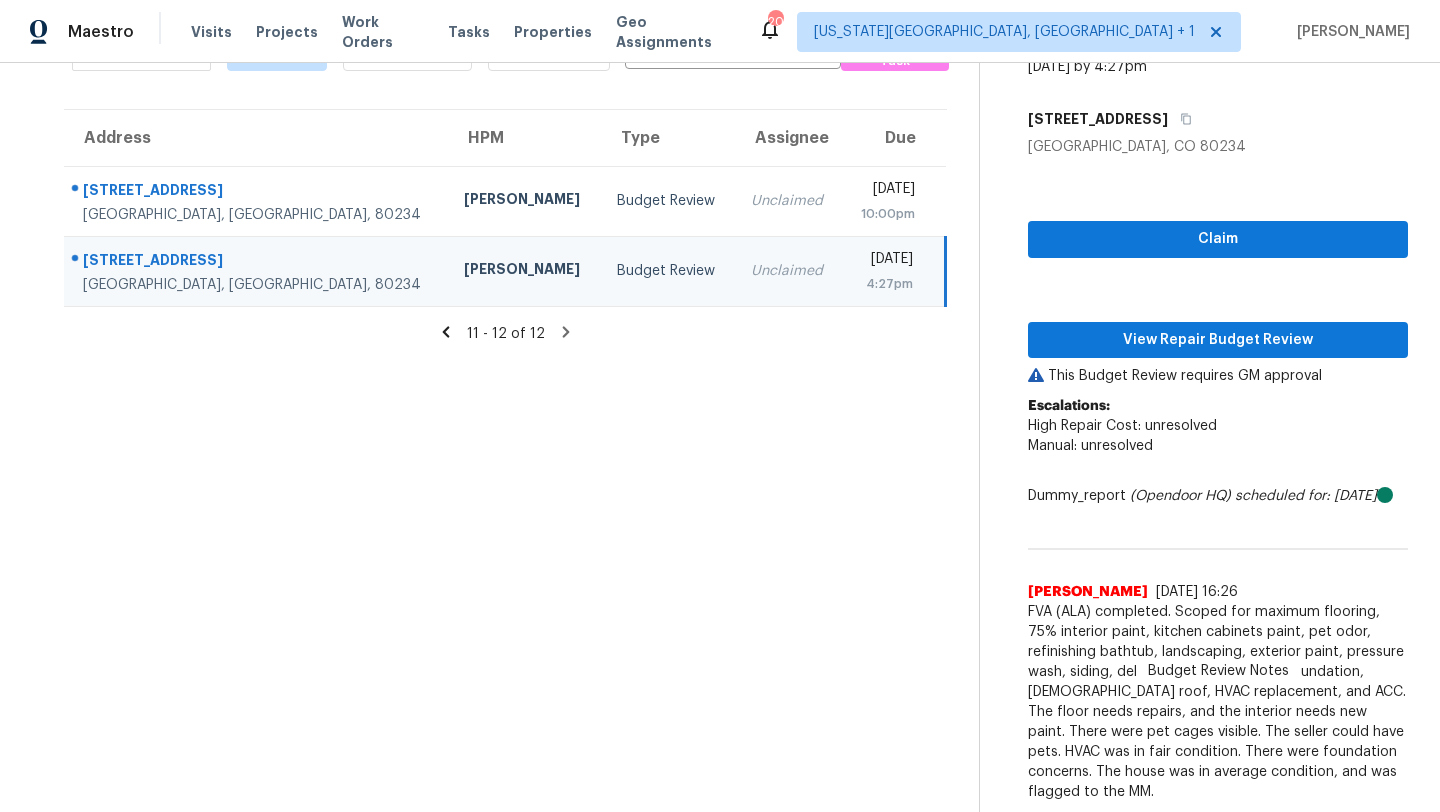 scroll, scrollTop: 0, scrollLeft: 0, axis: both 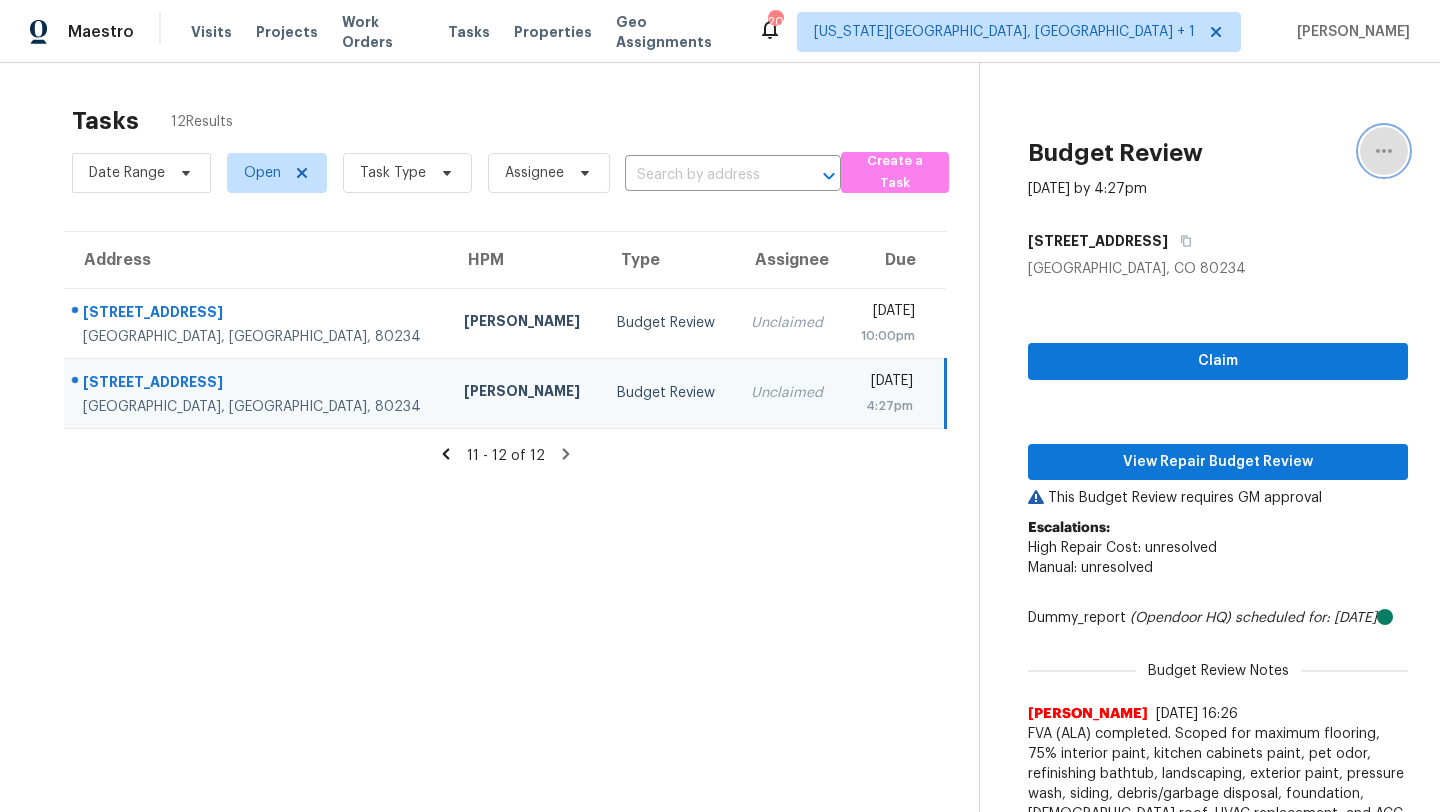 click 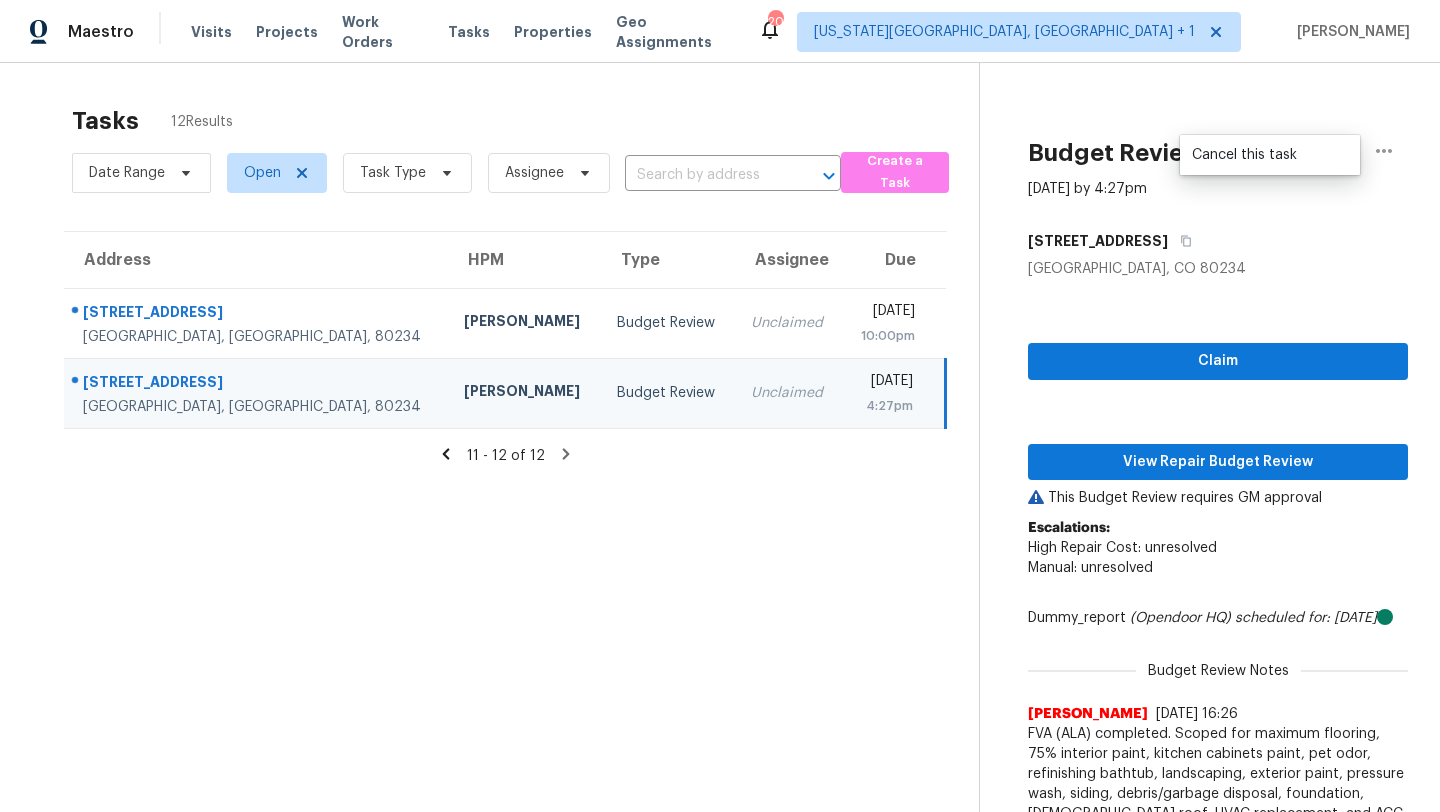 click on "Cancel this task" at bounding box center (1270, 155) 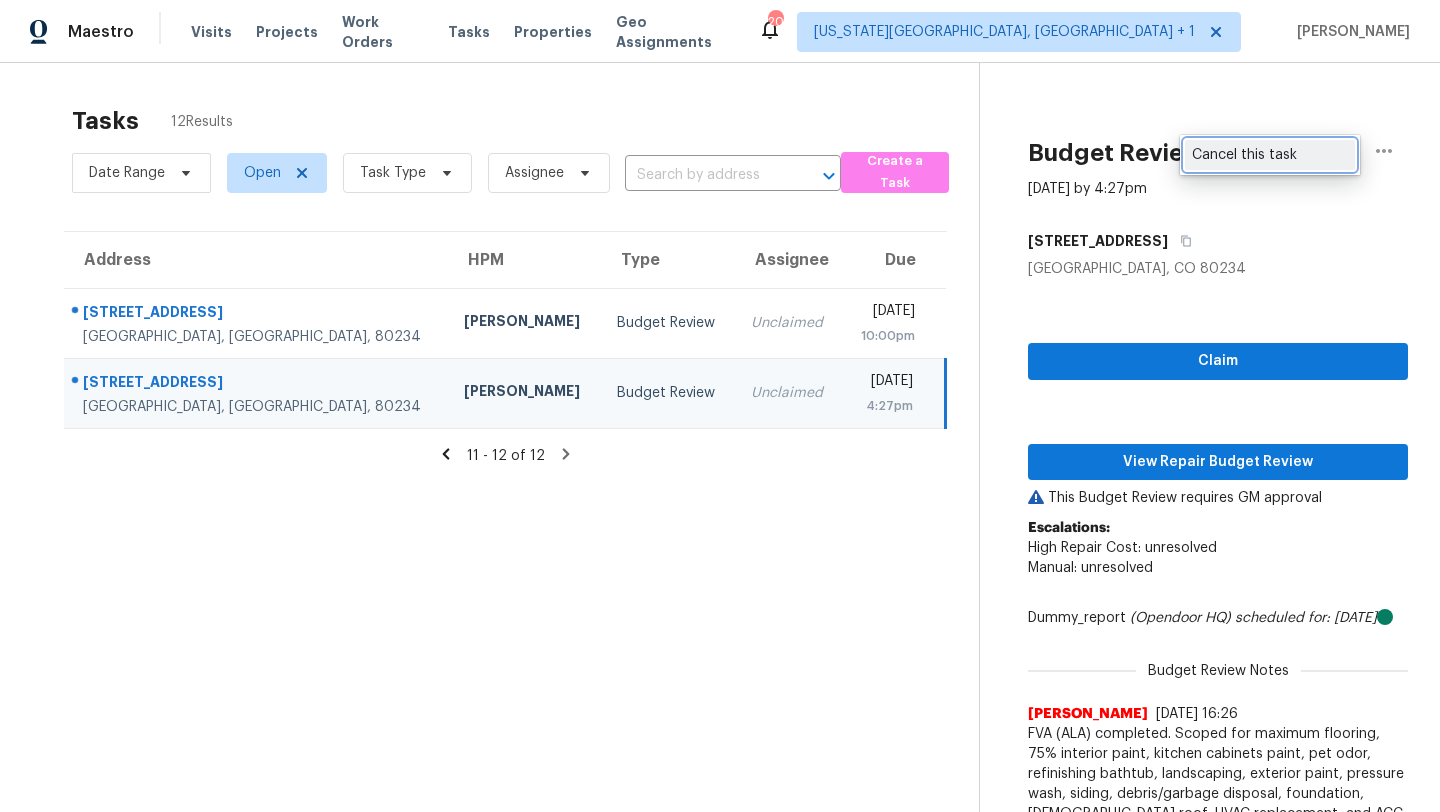 click on "Cancel this task" at bounding box center [1270, 155] 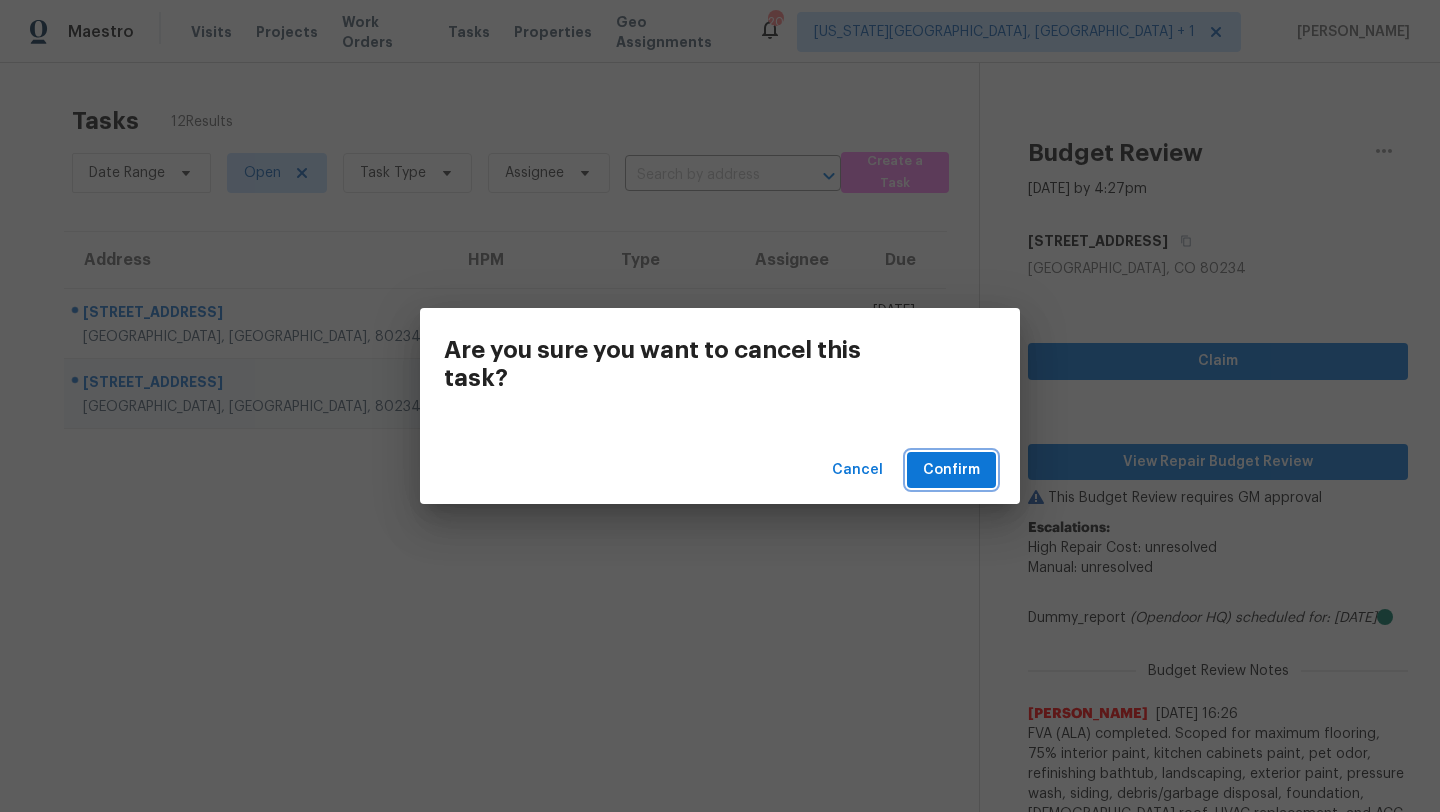 click on "Confirm" at bounding box center (951, 470) 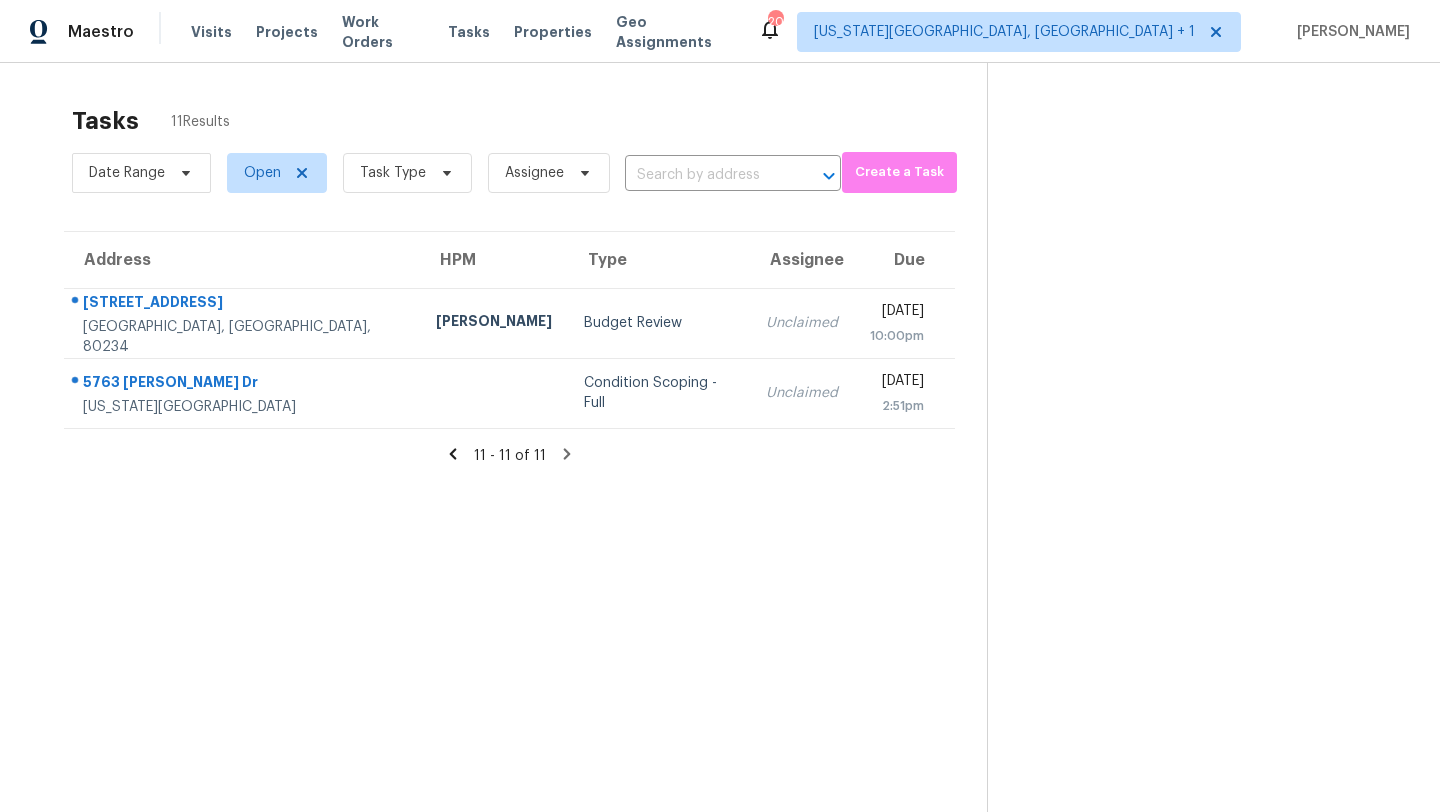 click 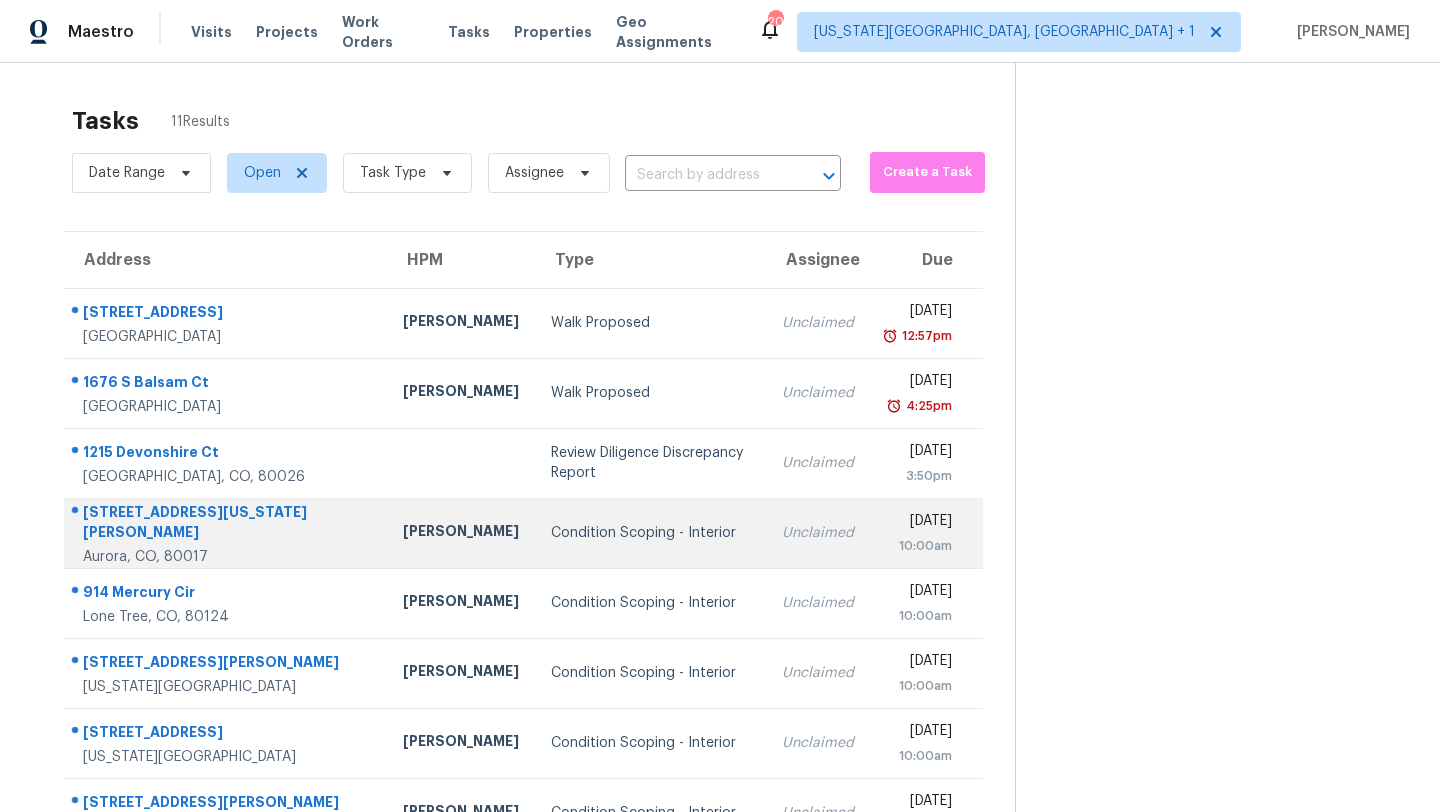 scroll, scrollTop: 229, scrollLeft: 0, axis: vertical 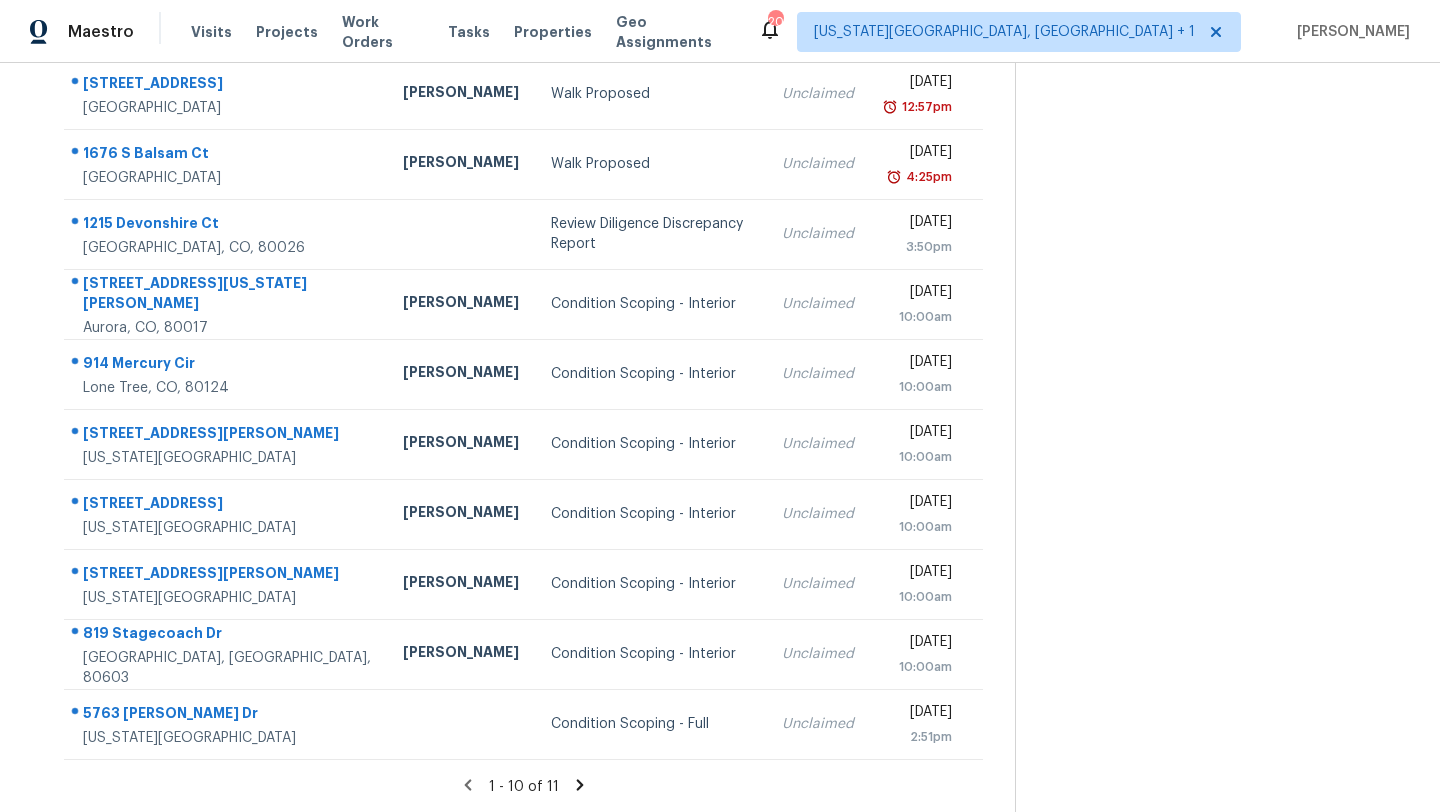 click 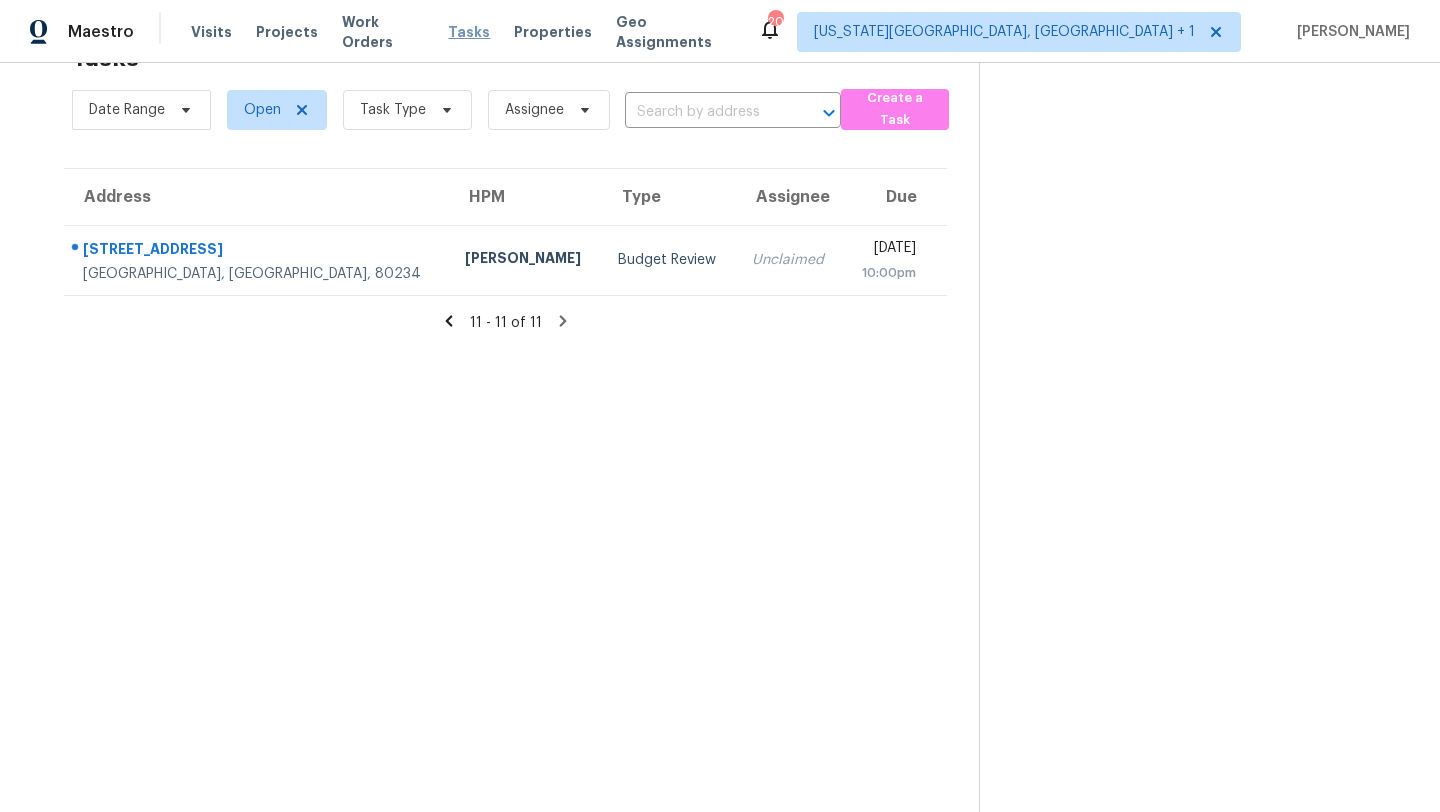 click on "Tasks" at bounding box center [469, 32] 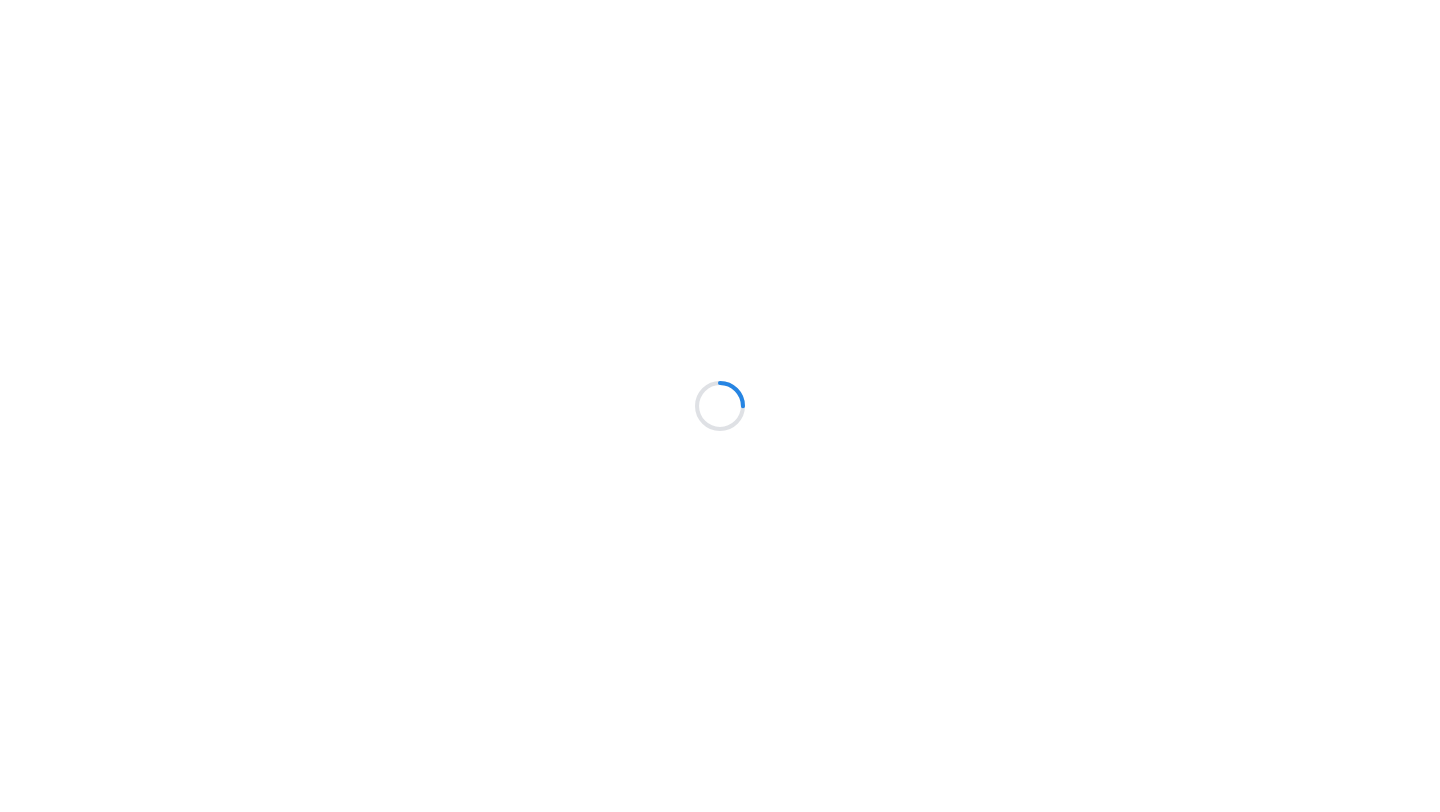 scroll, scrollTop: 0, scrollLeft: 0, axis: both 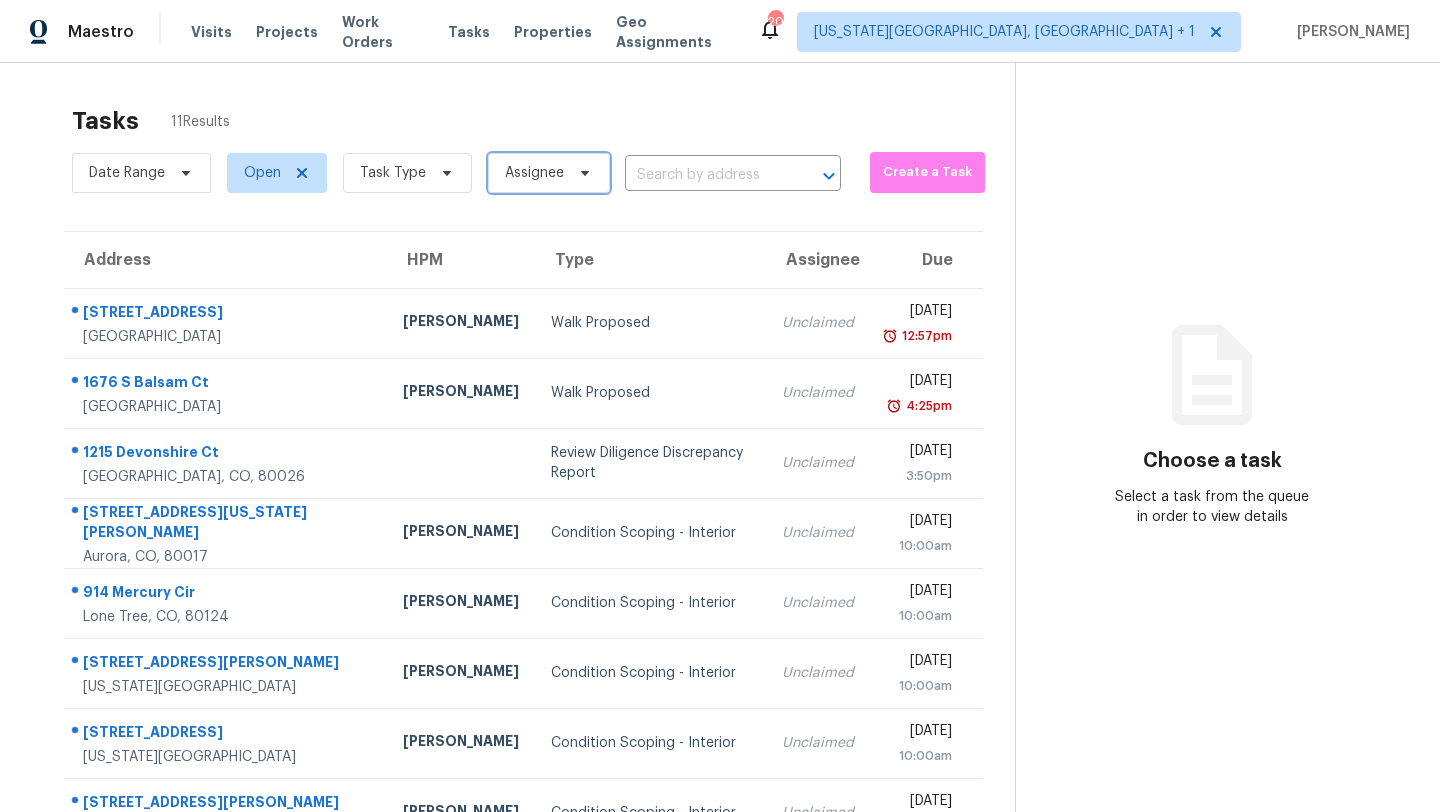 click 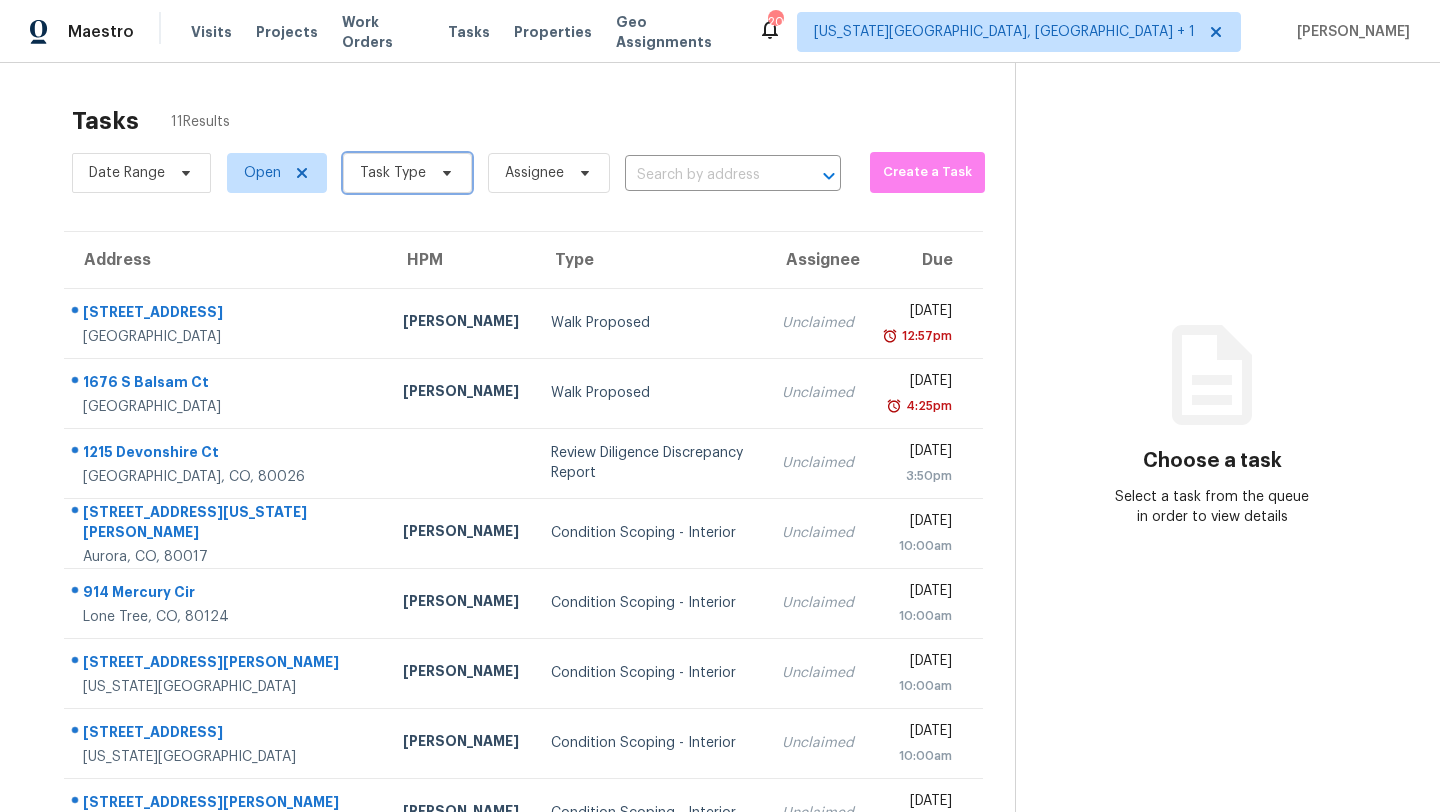 click on "Task Type" at bounding box center (407, 173) 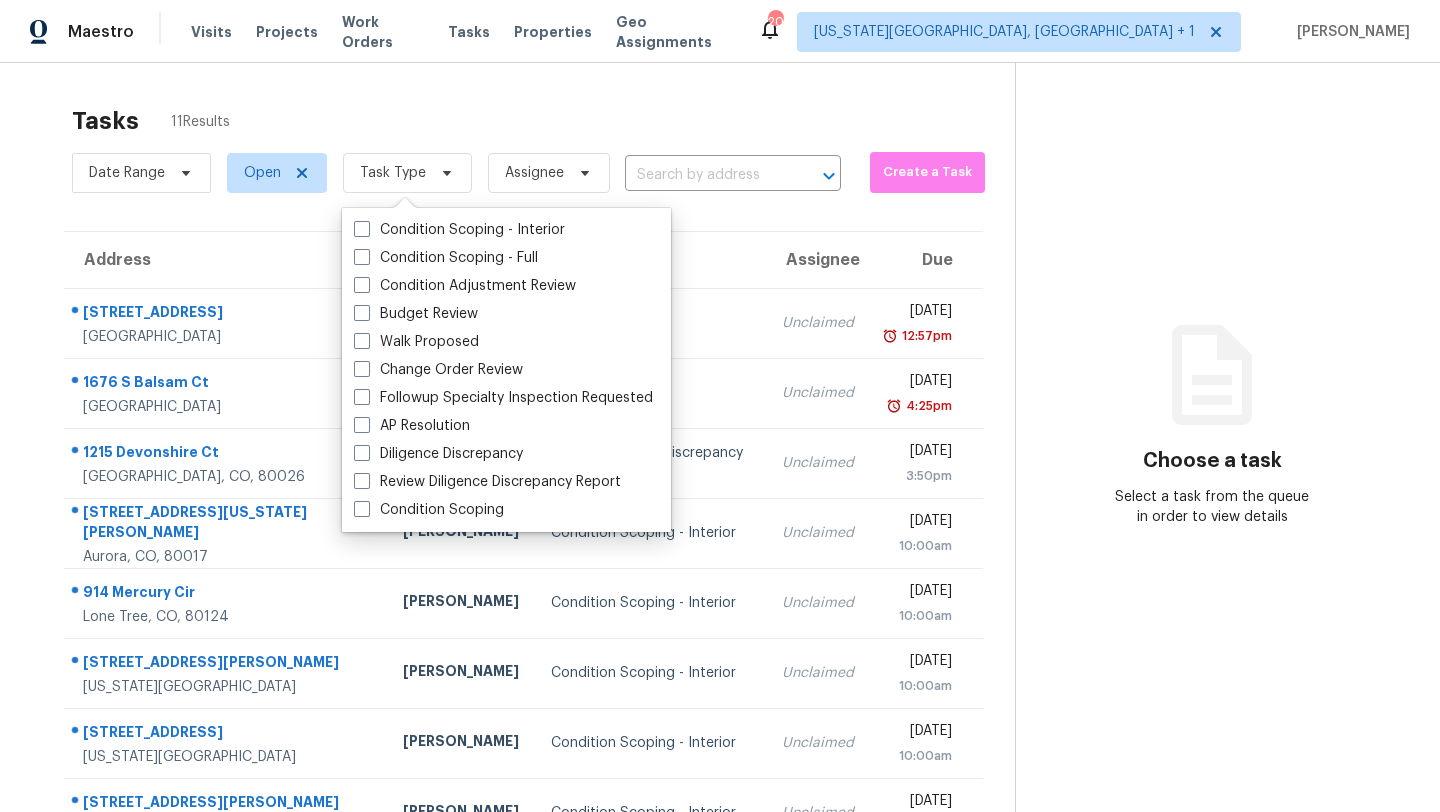 click on "Tasks 11  Results" at bounding box center [543, 121] 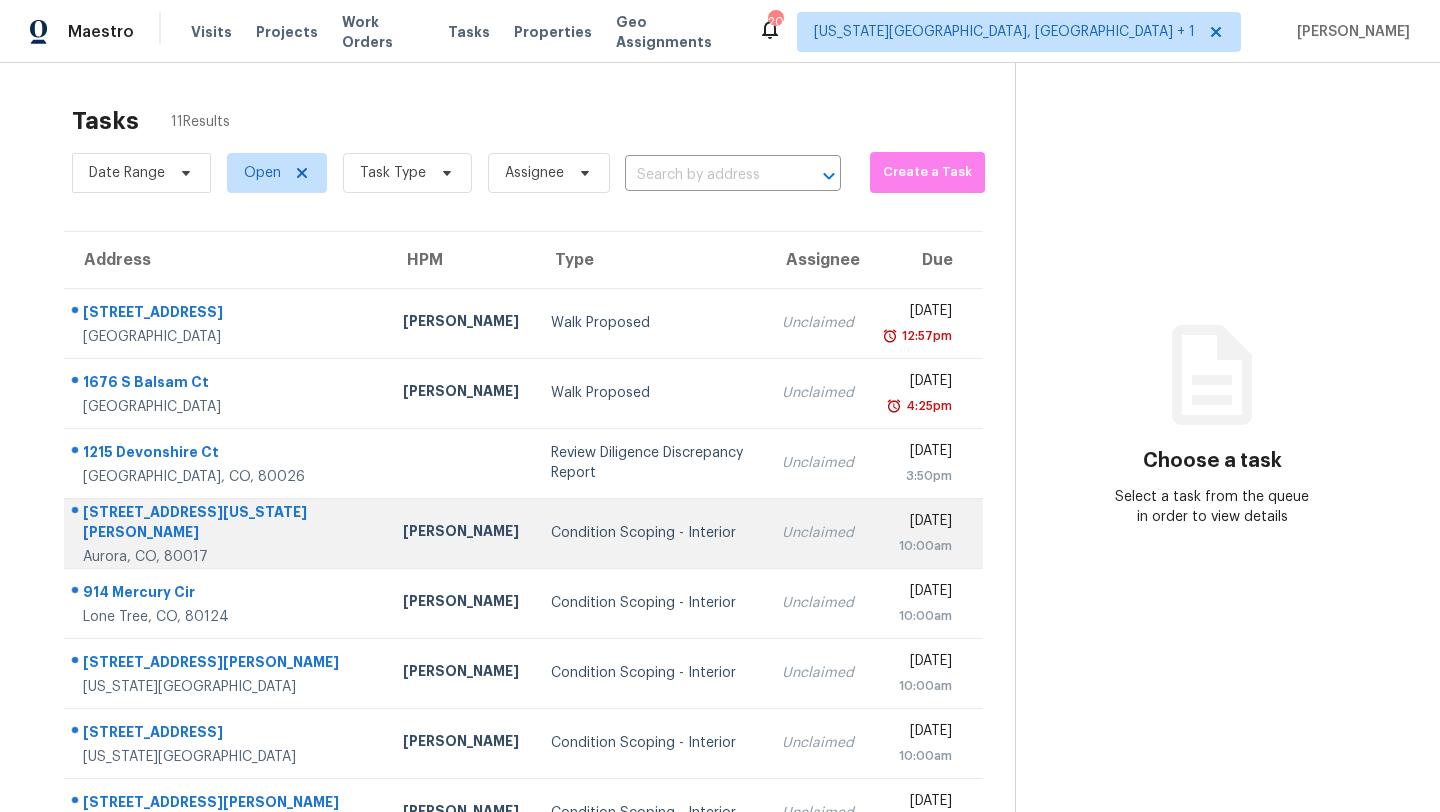 scroll, scrollTop: 229, scrollLeft: 0, axis: vertical 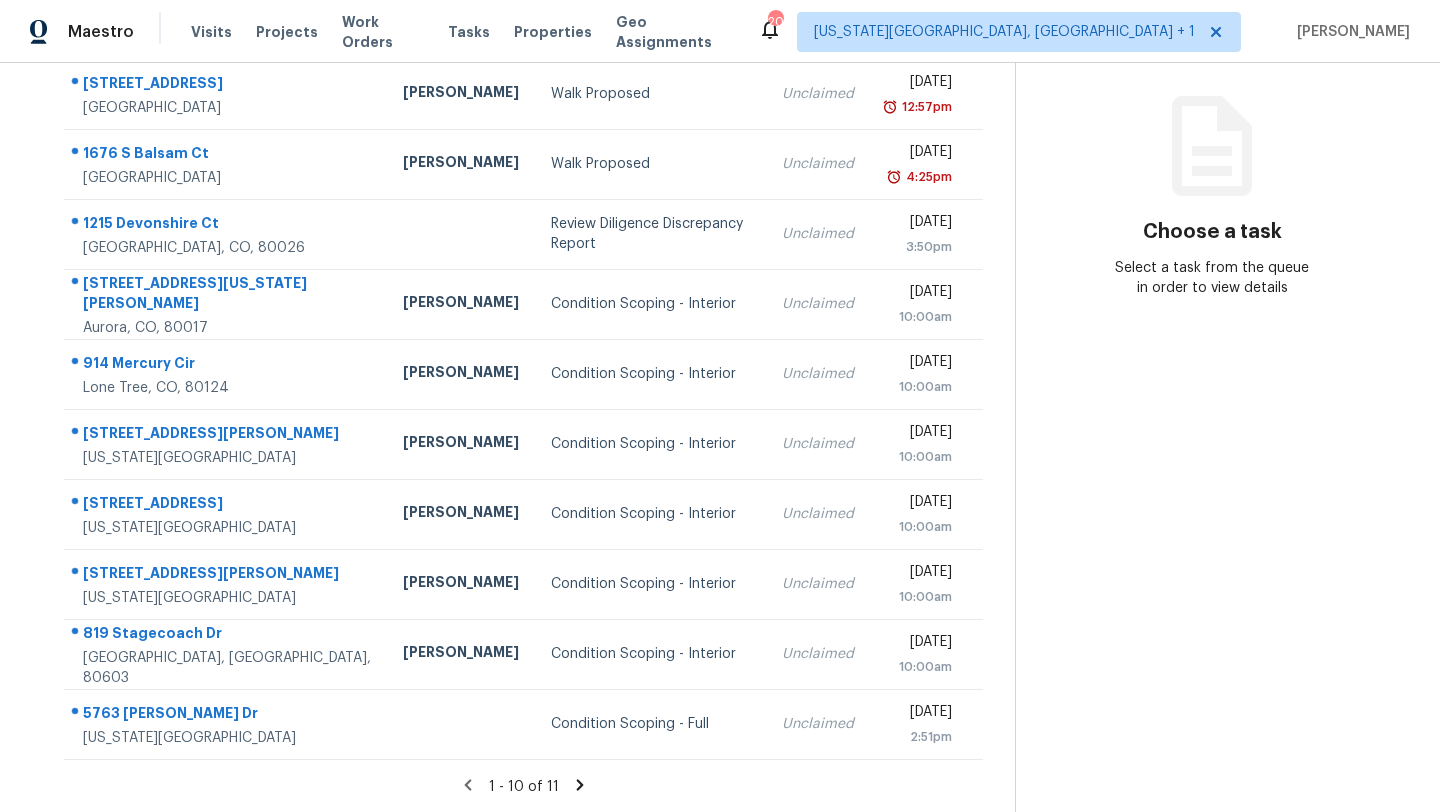 click on "1 - 10 of 11" at bounding box center [523, 786] 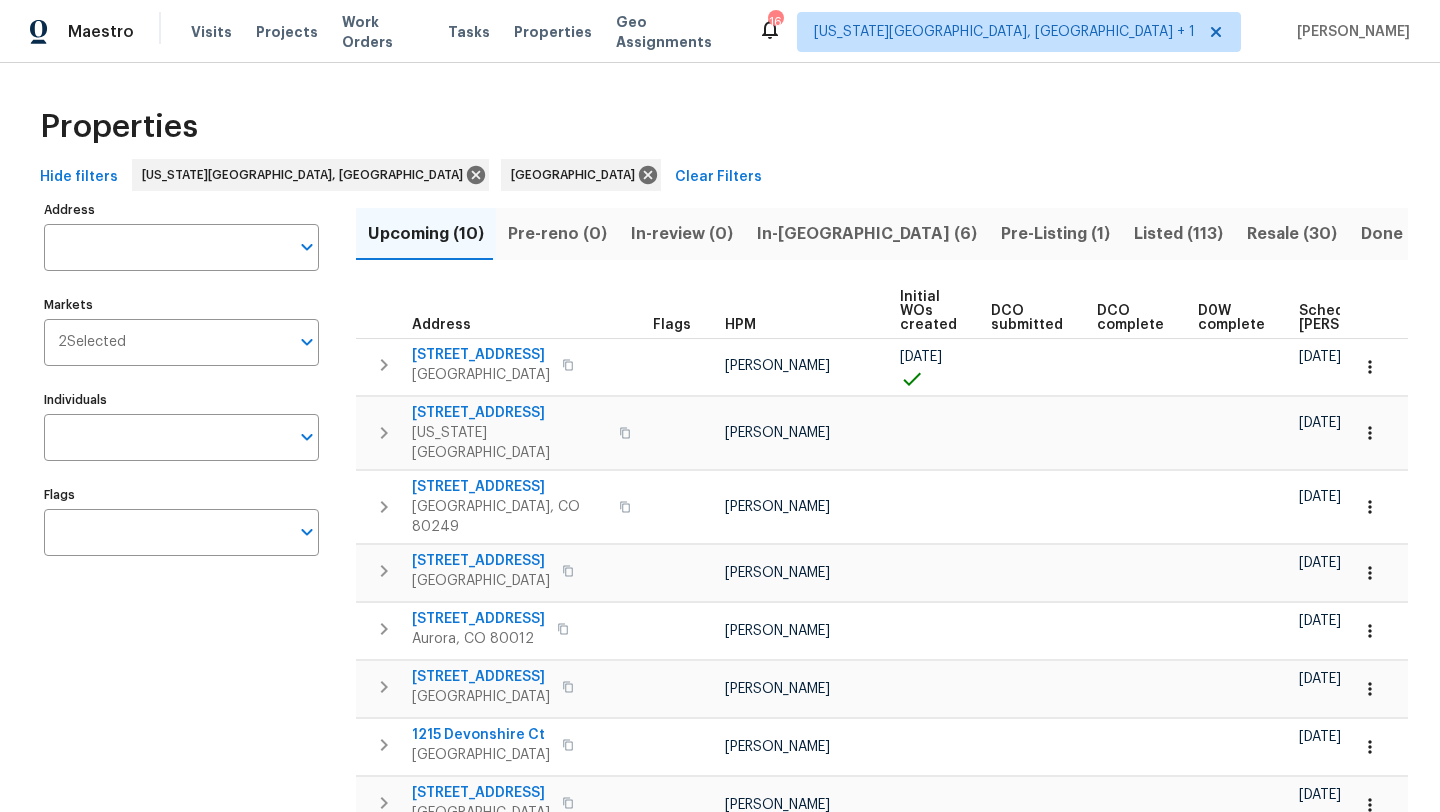 scroll, scrollTop: 0, scrollLeft: 0, axis: both 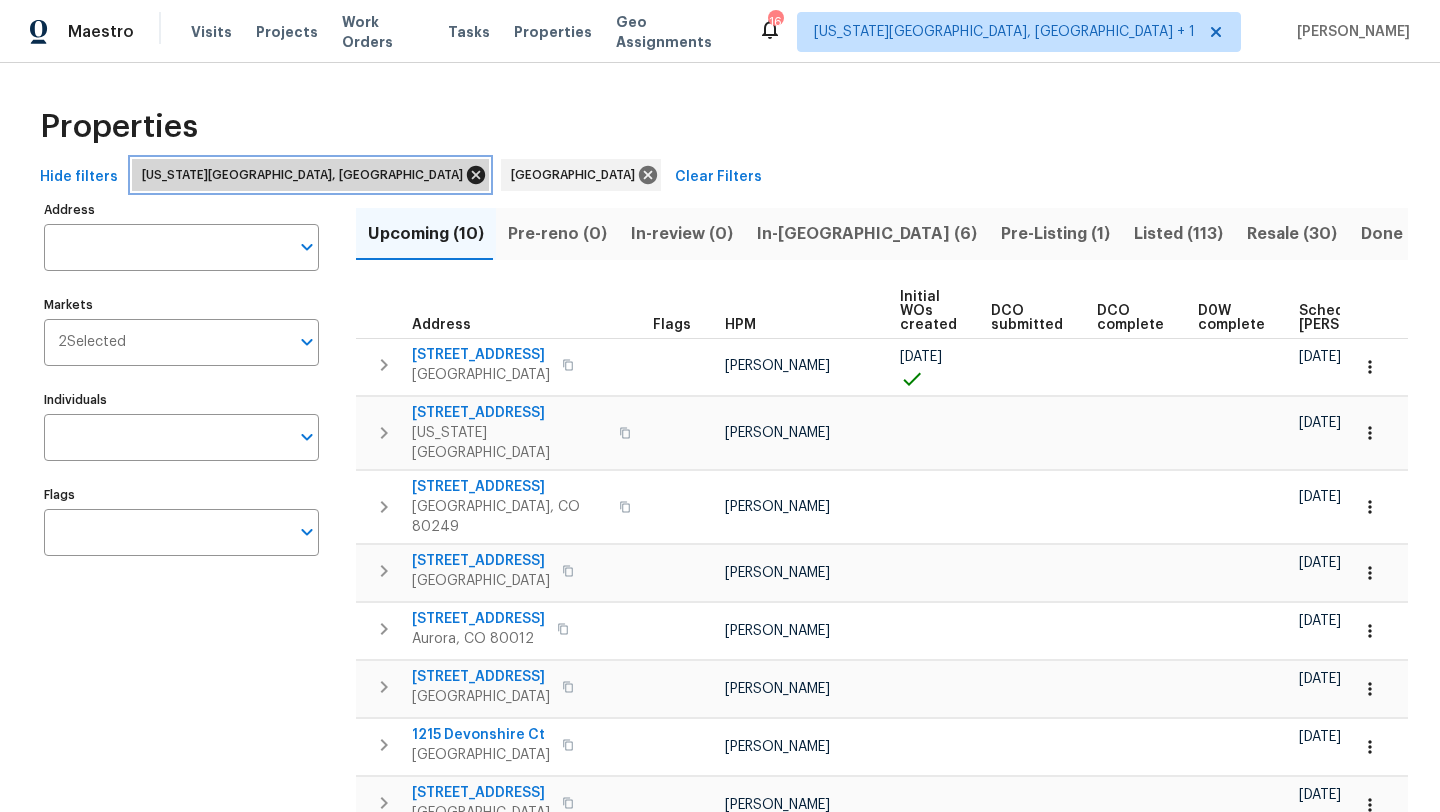 click 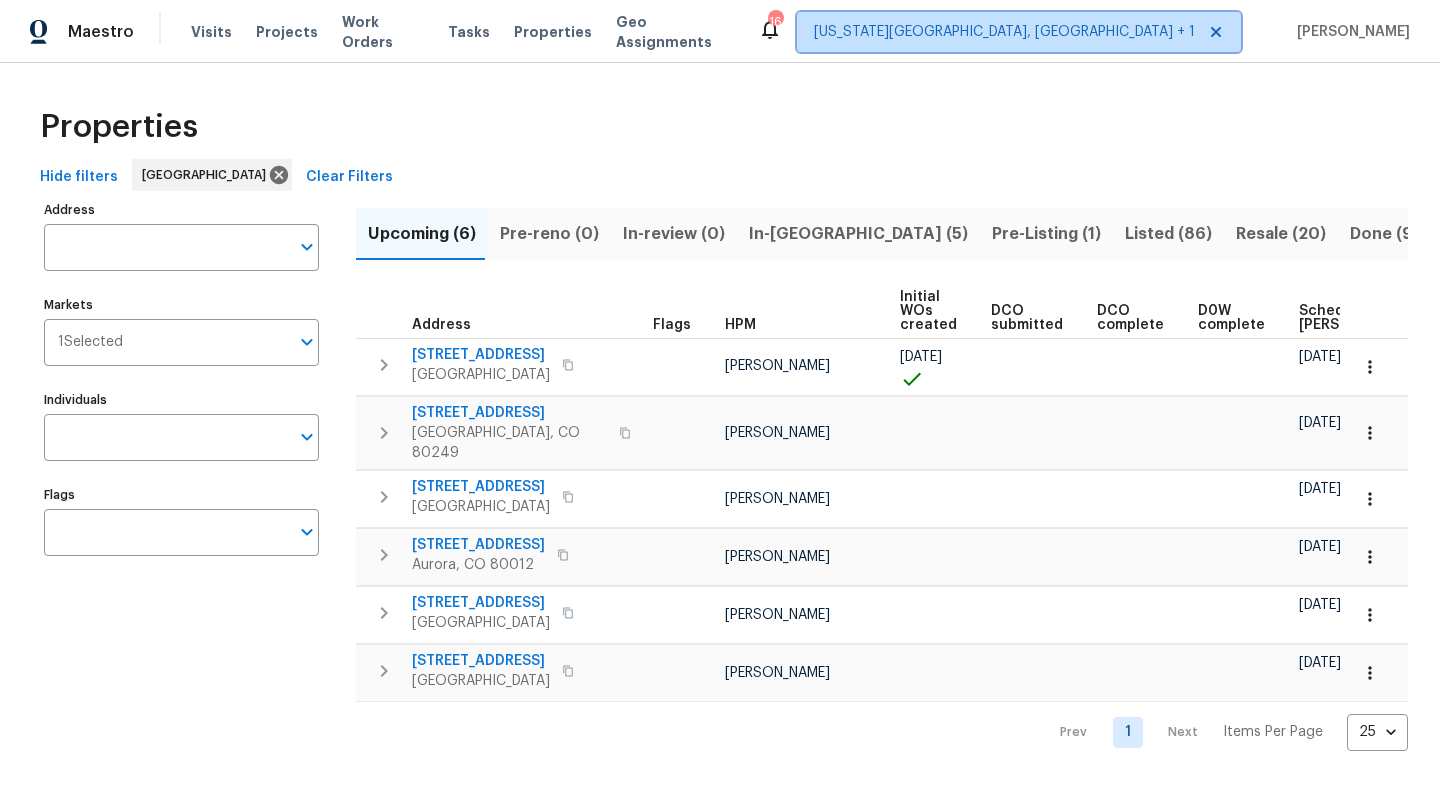 click on "[US_STATE][GEOGRAPHIC_DATA], [GEOGRAPHIC_DATA] + 1" at bounding box center [1019, 32] 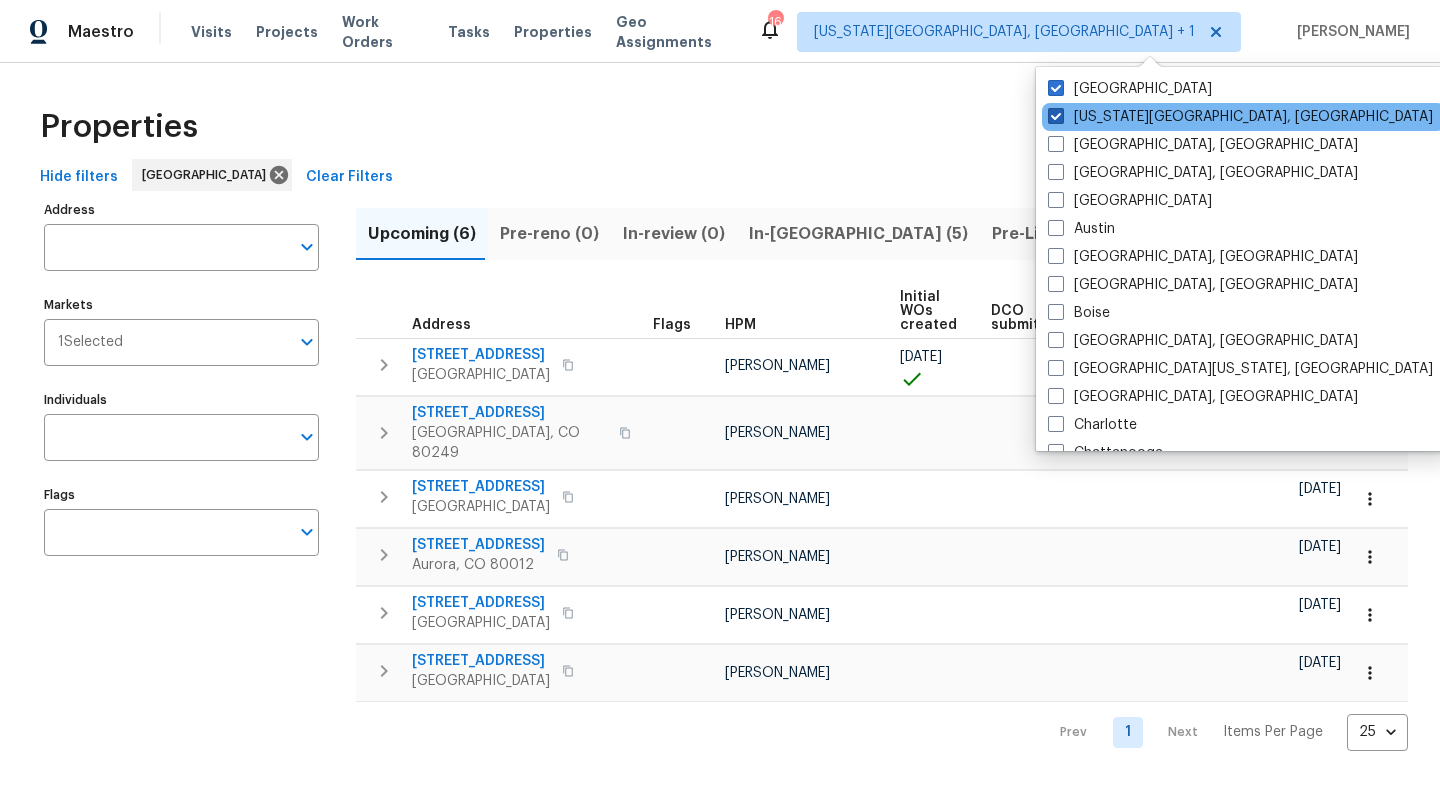 click at bounding box center [1056, 116] 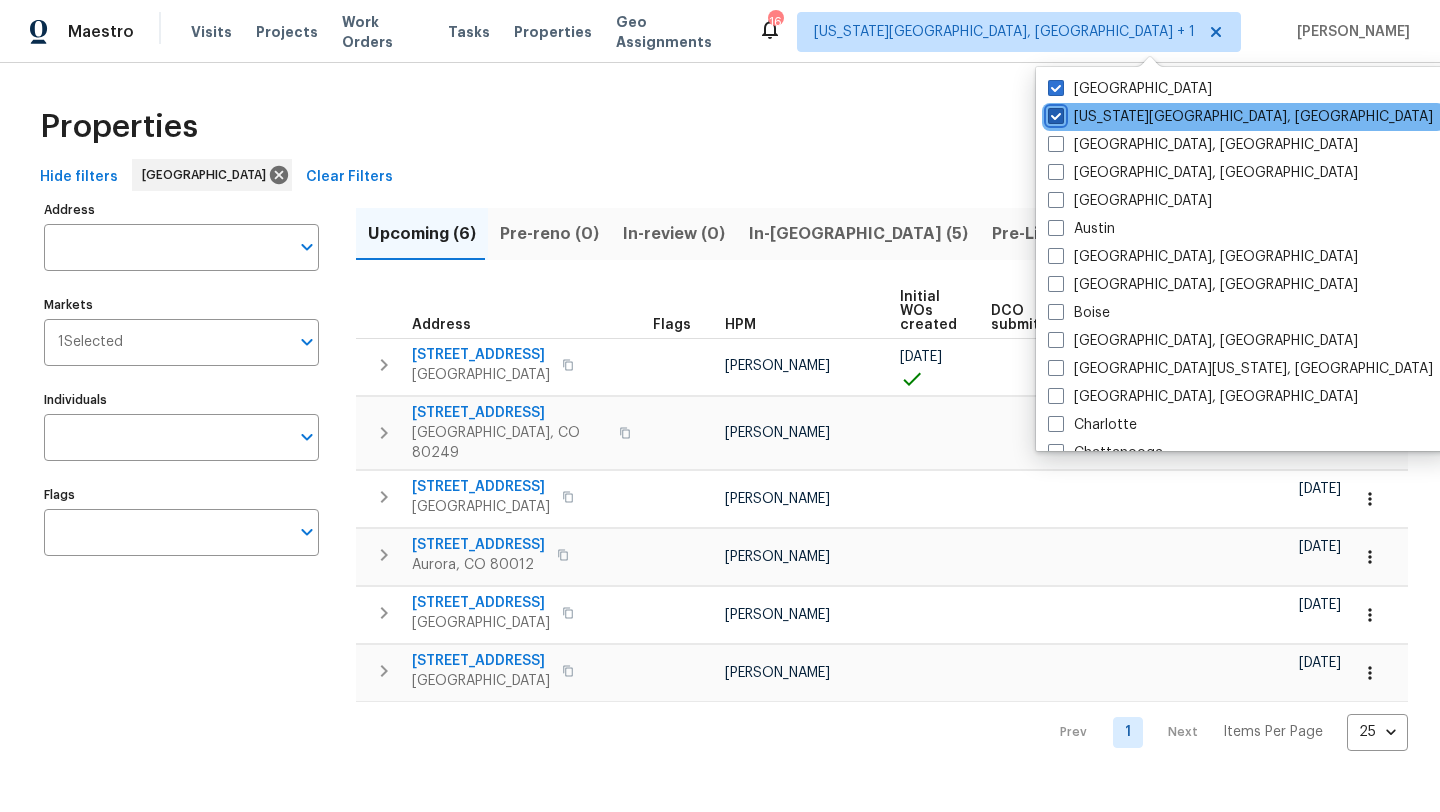 click on "Colorado Springs, CO" at bounding box center [1054, 113] 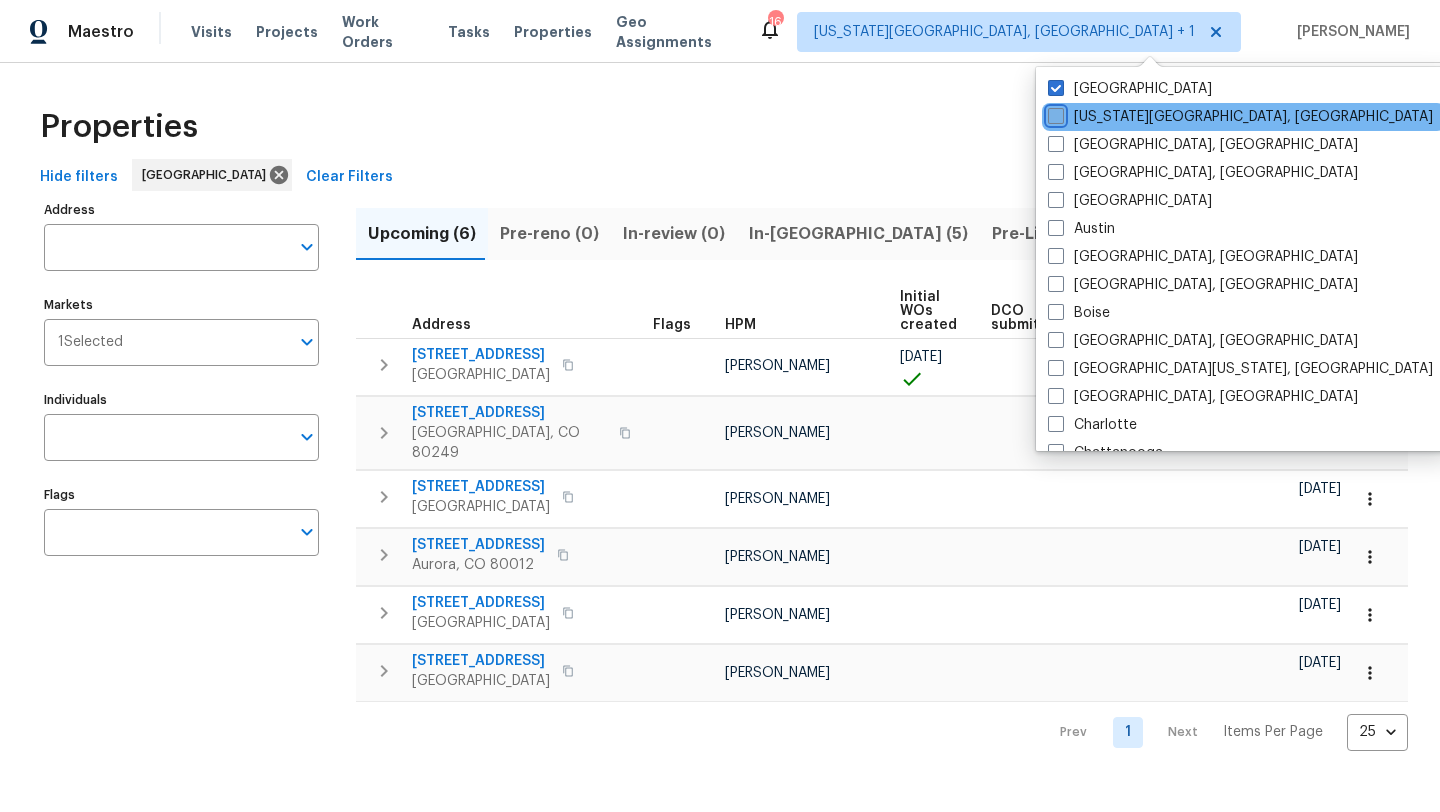 checkbox on "false" 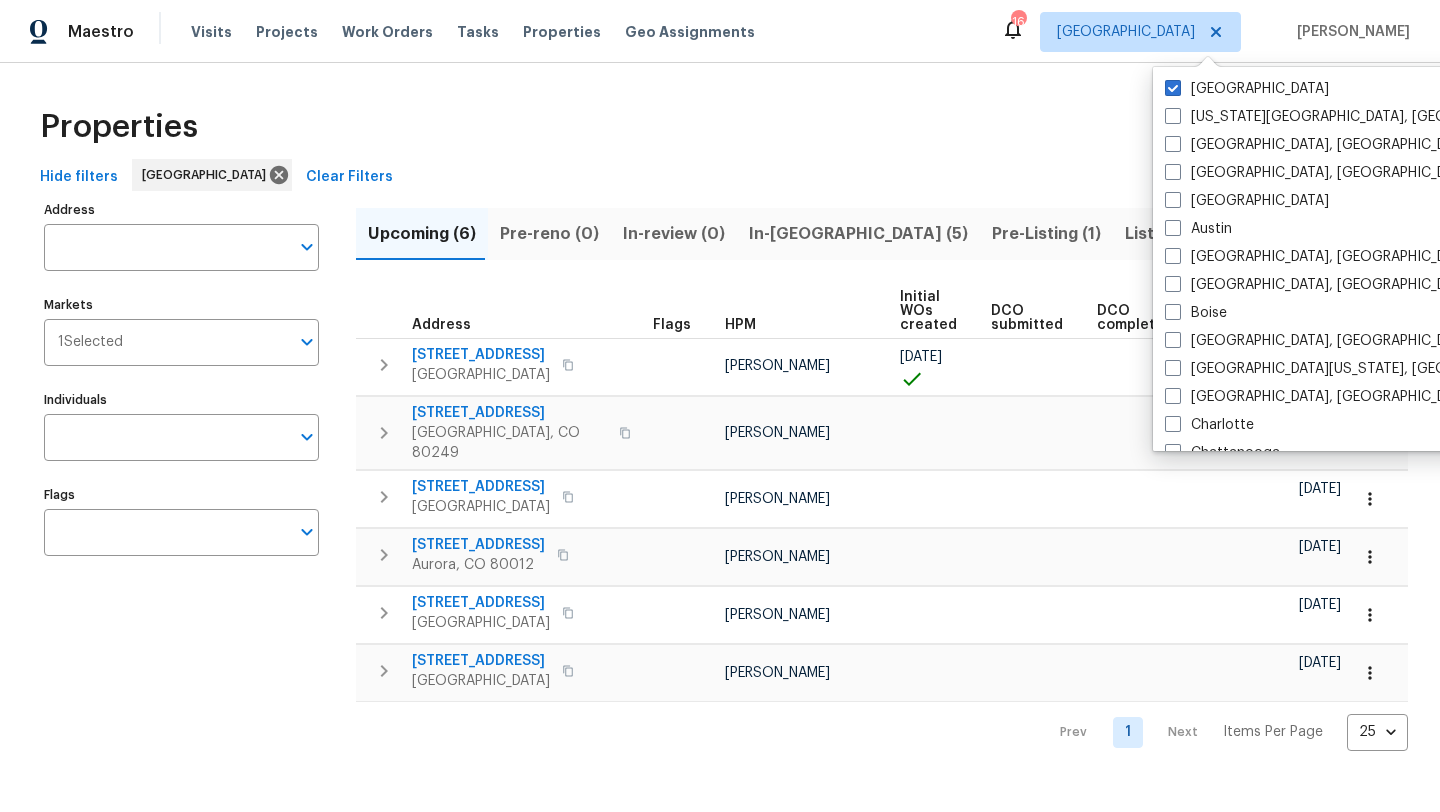 click on "Visits Projects Work Orders Tasks Properties Geo Assignments" at bounding box center [485, 32] 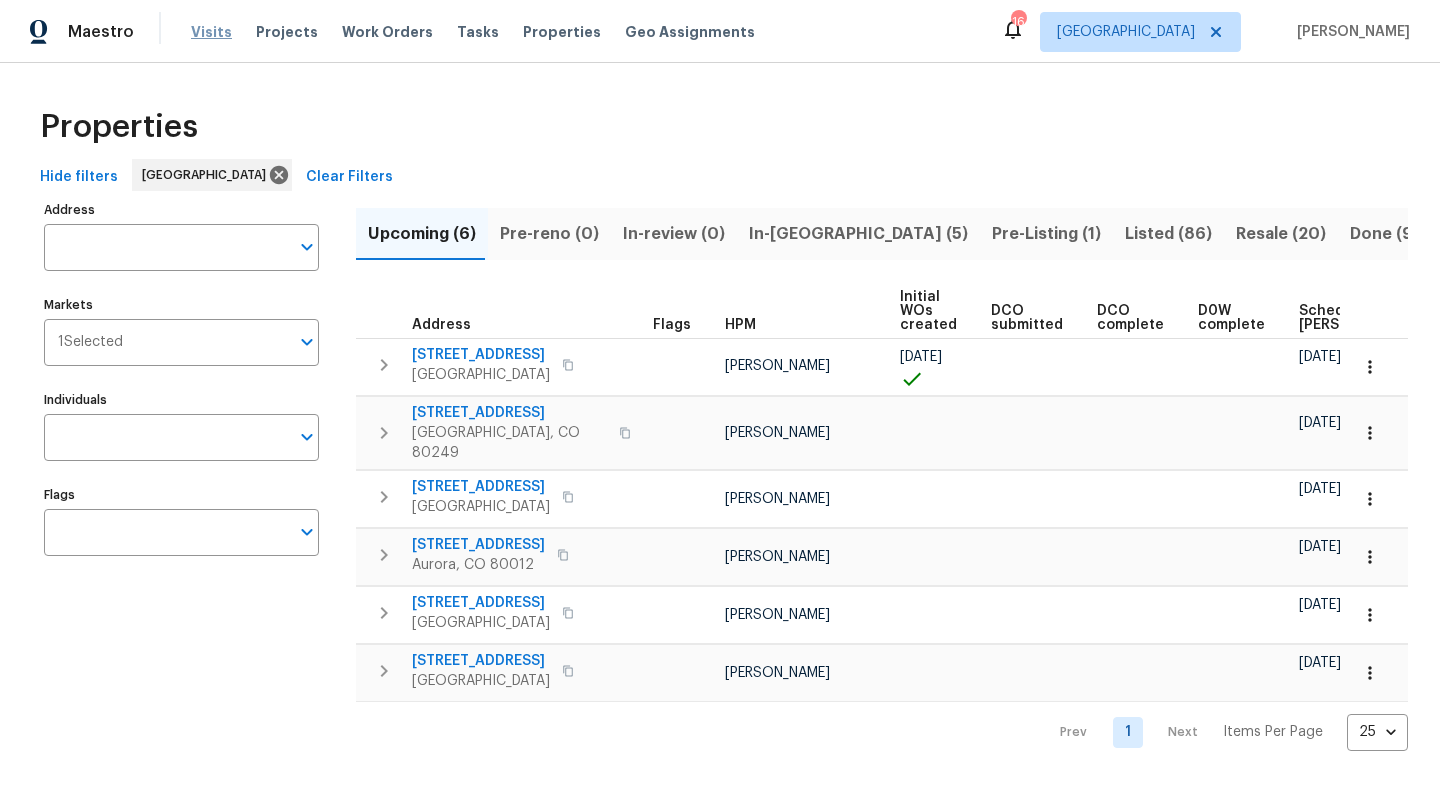 click on "Visits" at bounding box center [211, 32] 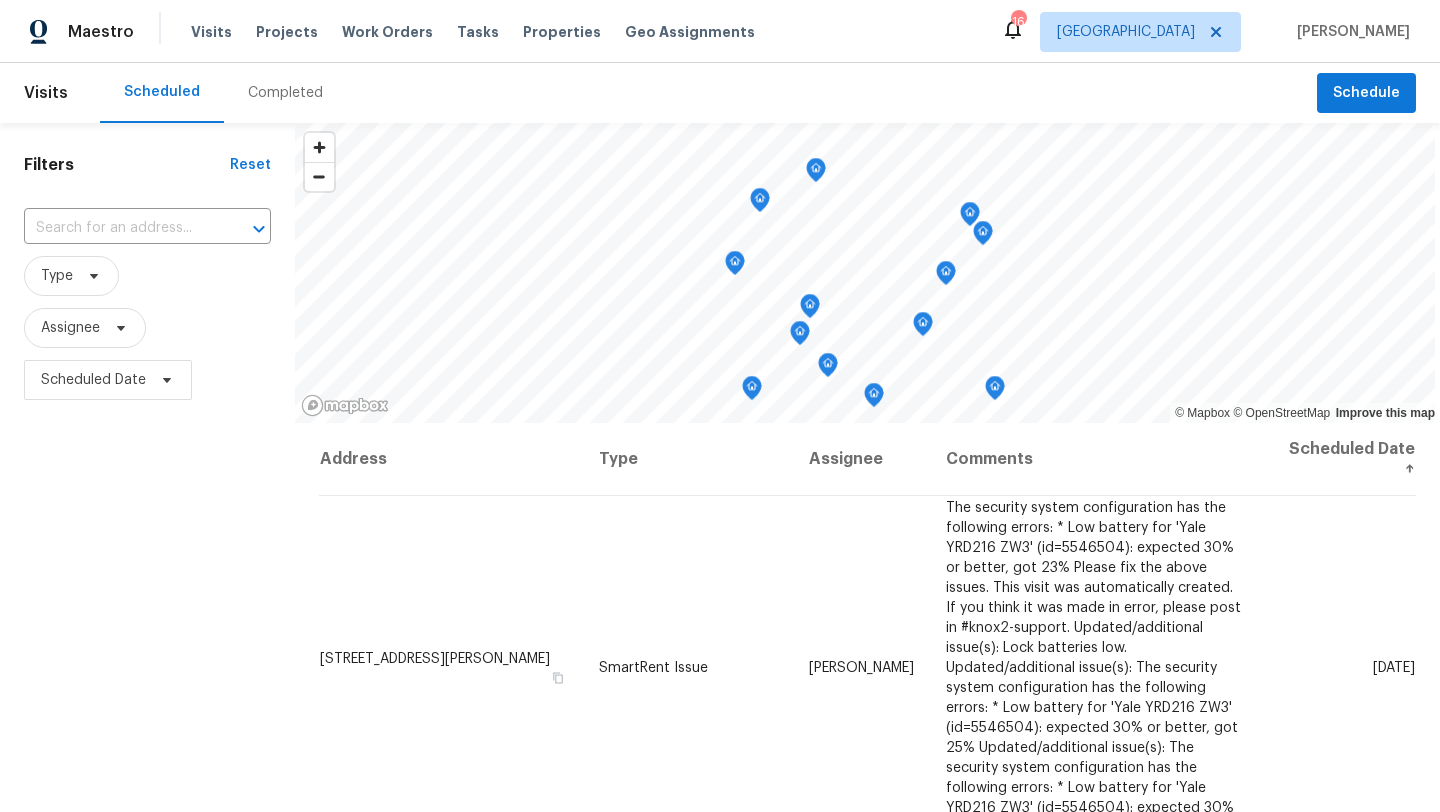 click on "Completed" at bounding box center (285, 93) 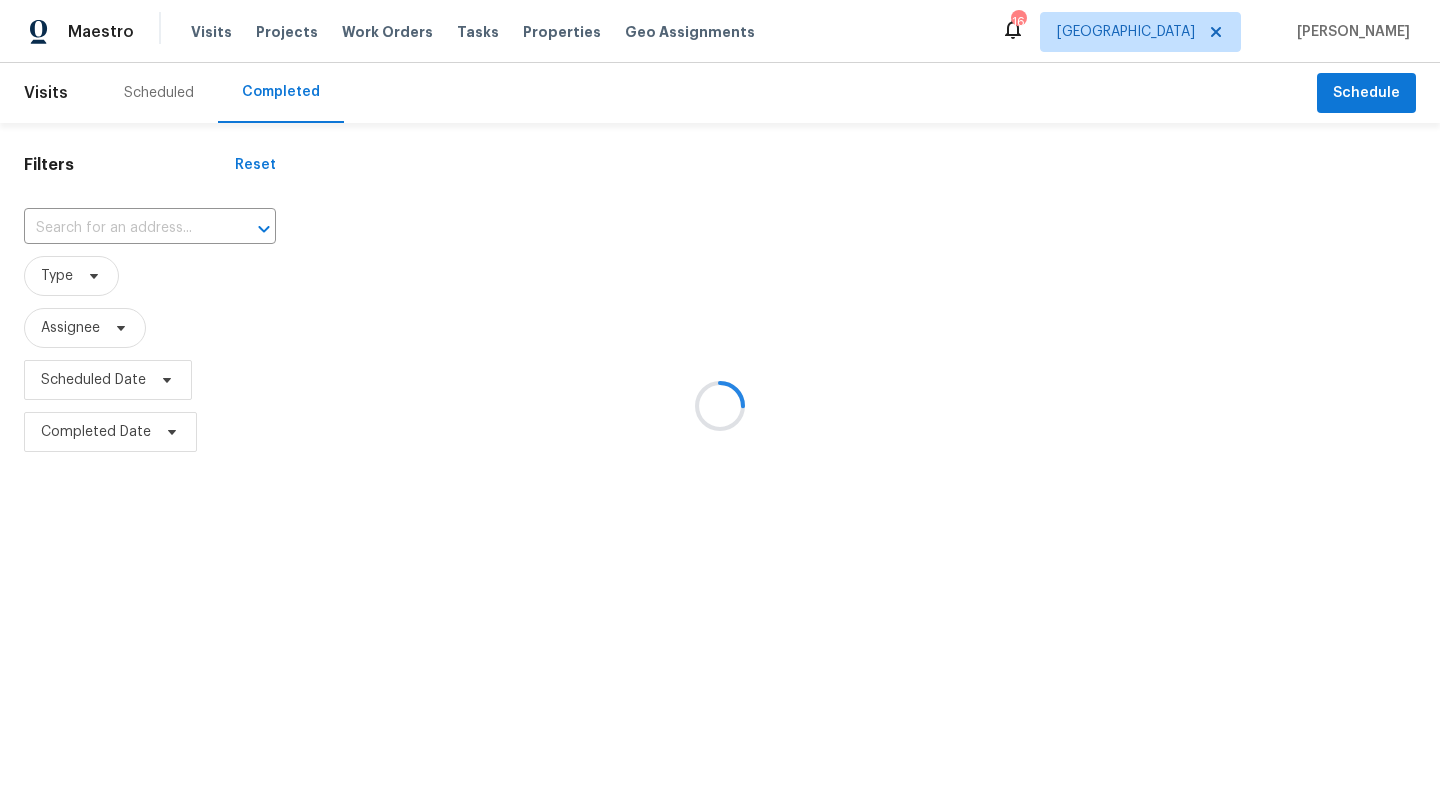 click at bounding box center [720, 406] 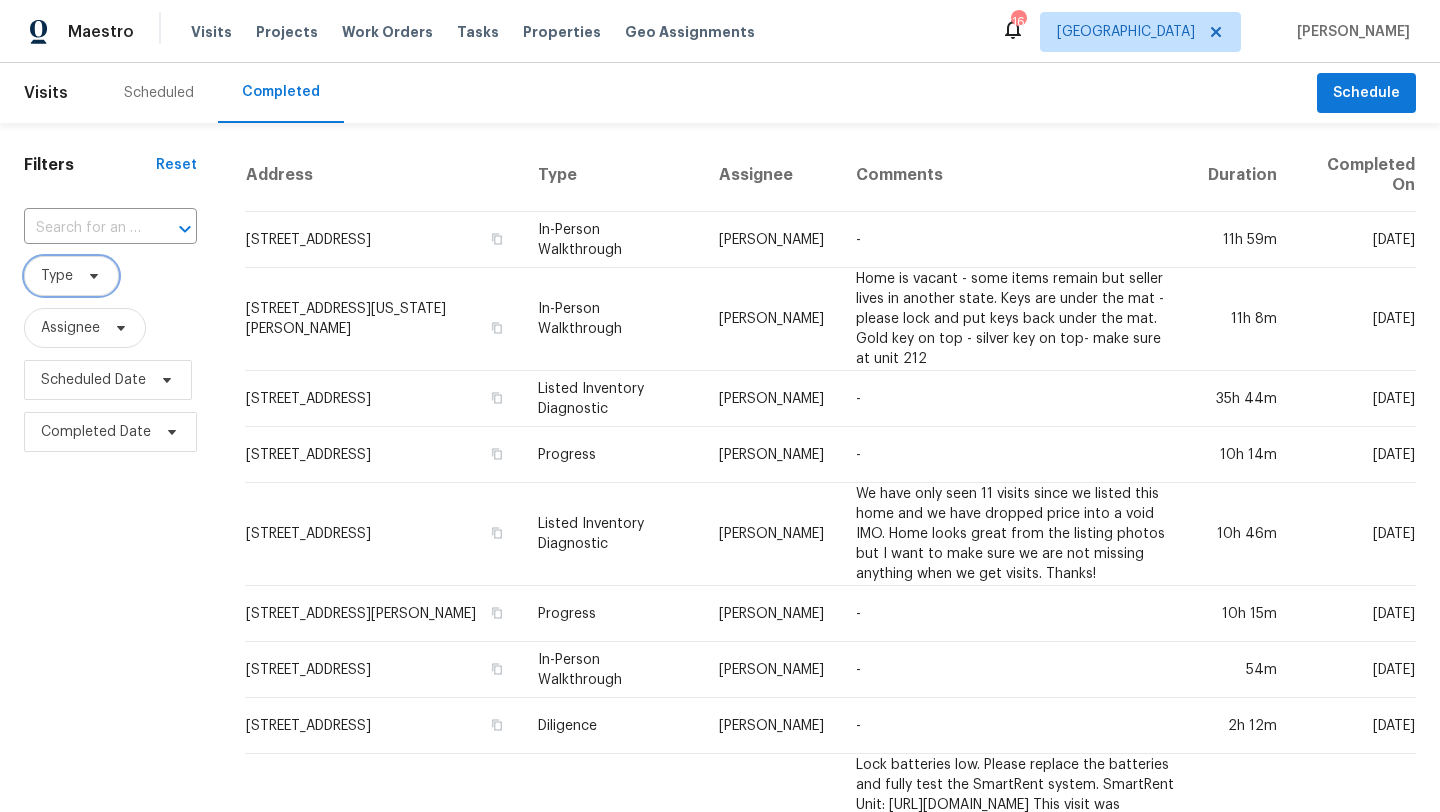 click 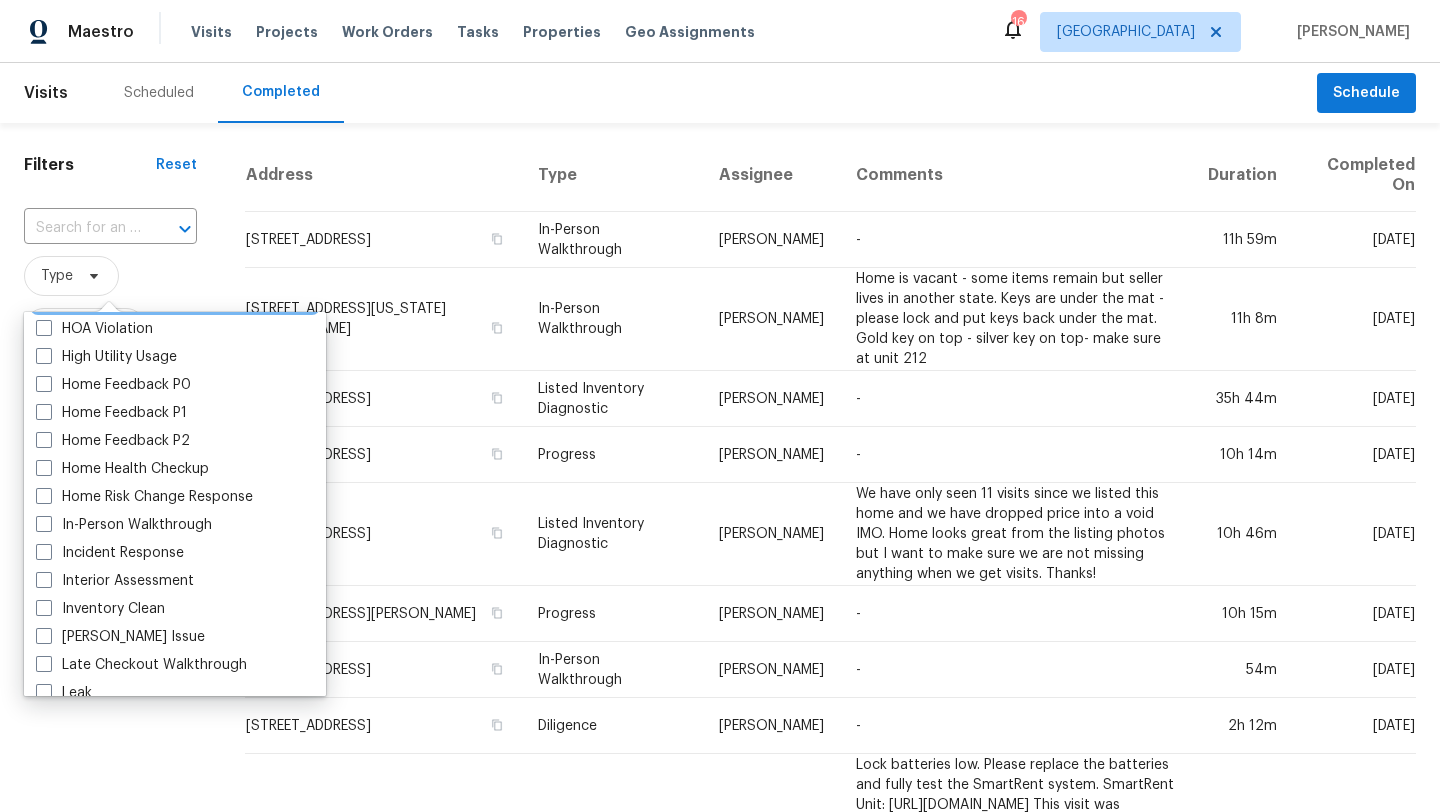 scroll, scrollTop: 588, scrollLeft: 0, axis: vertical 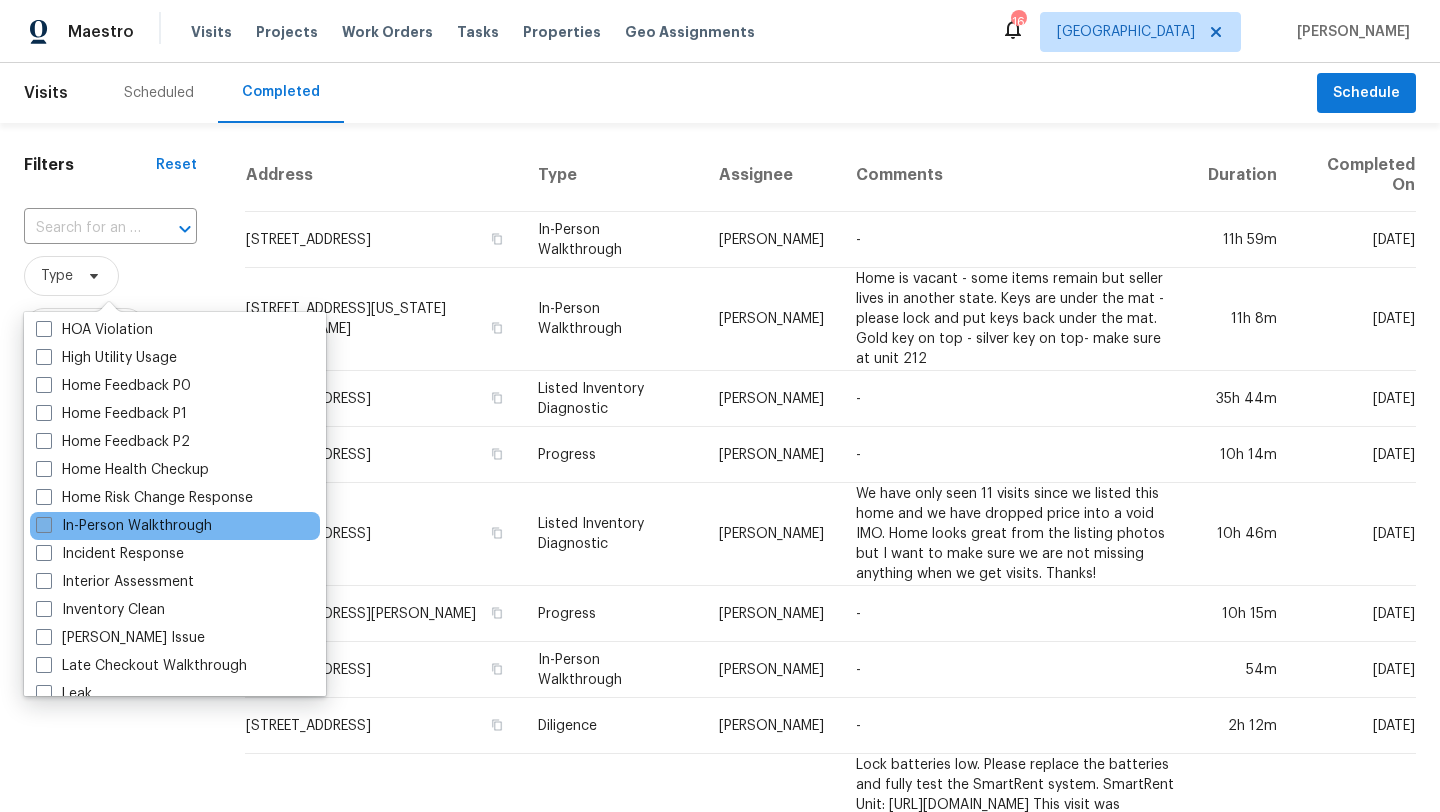 click at bounding box center (44, 525) 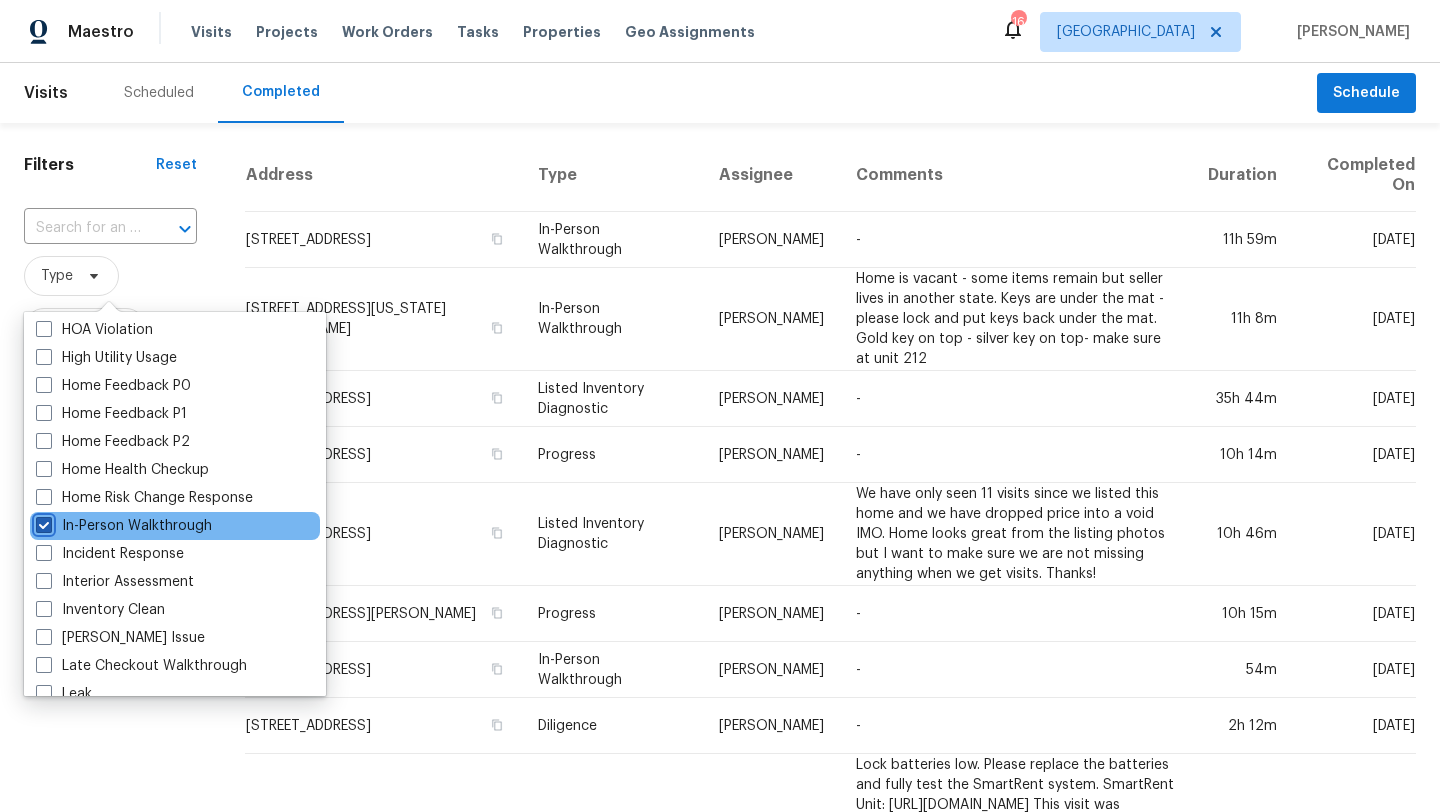checkbox on "true" 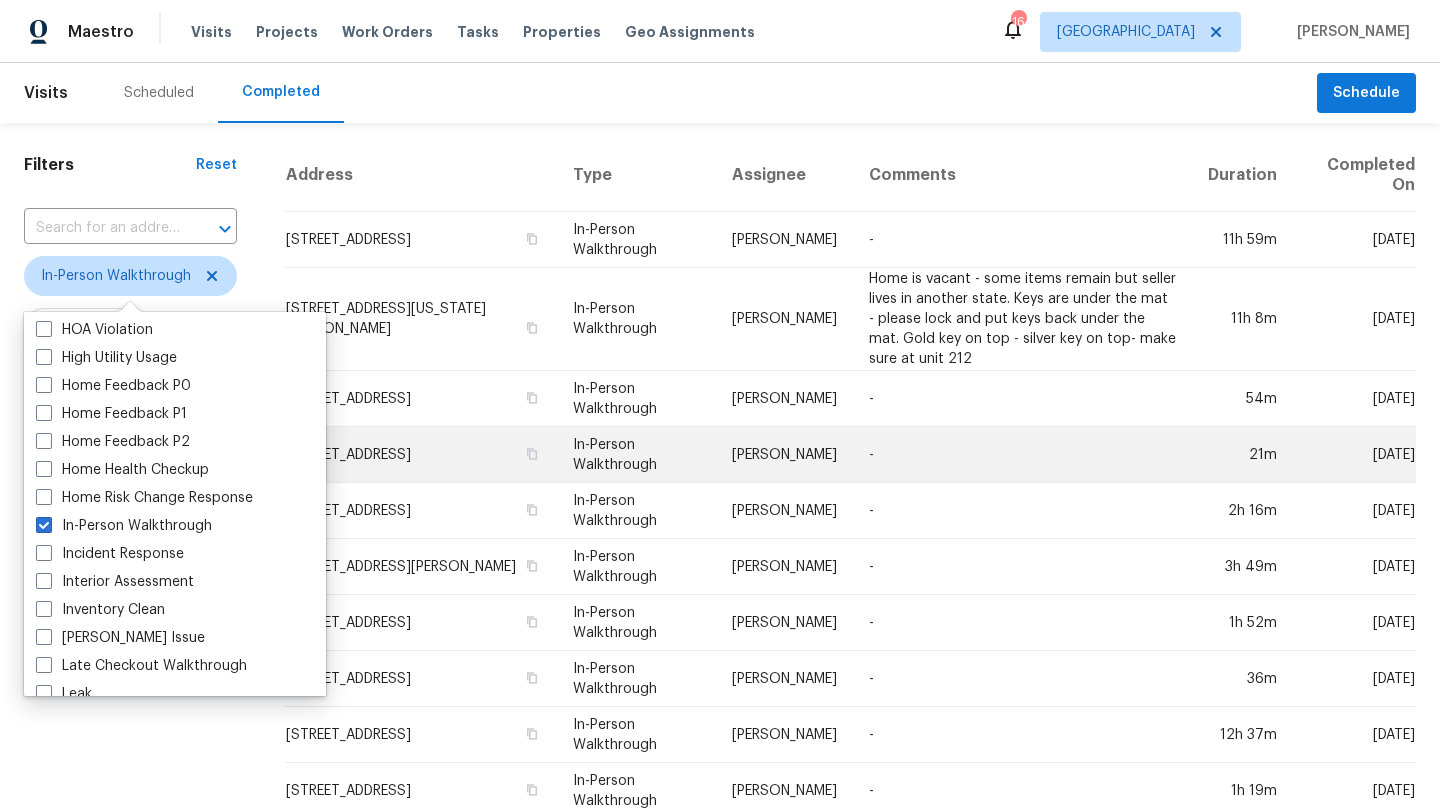 click on "-" at bounding box center (1022, 455) 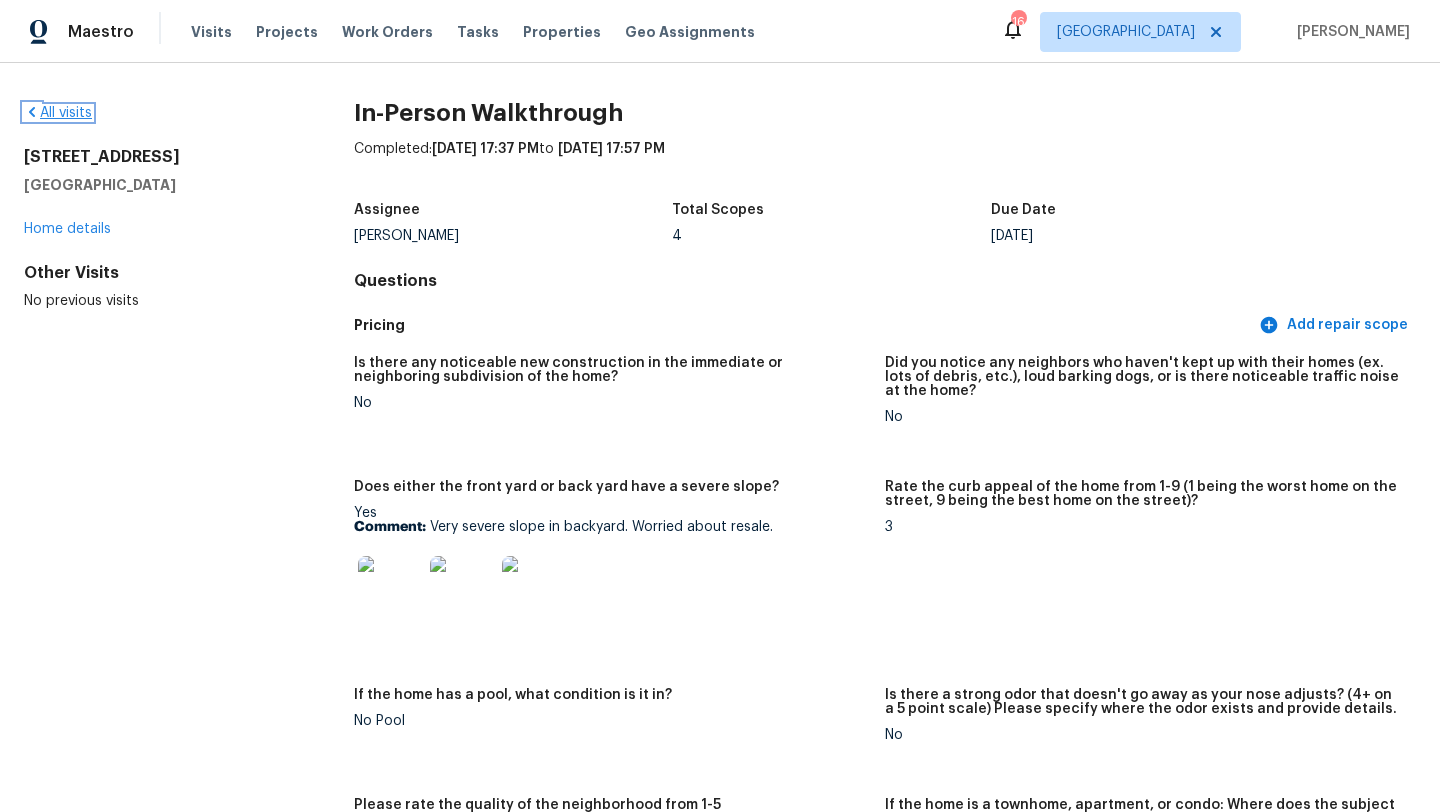 click on "All visits" at bounding box center (58, 113) 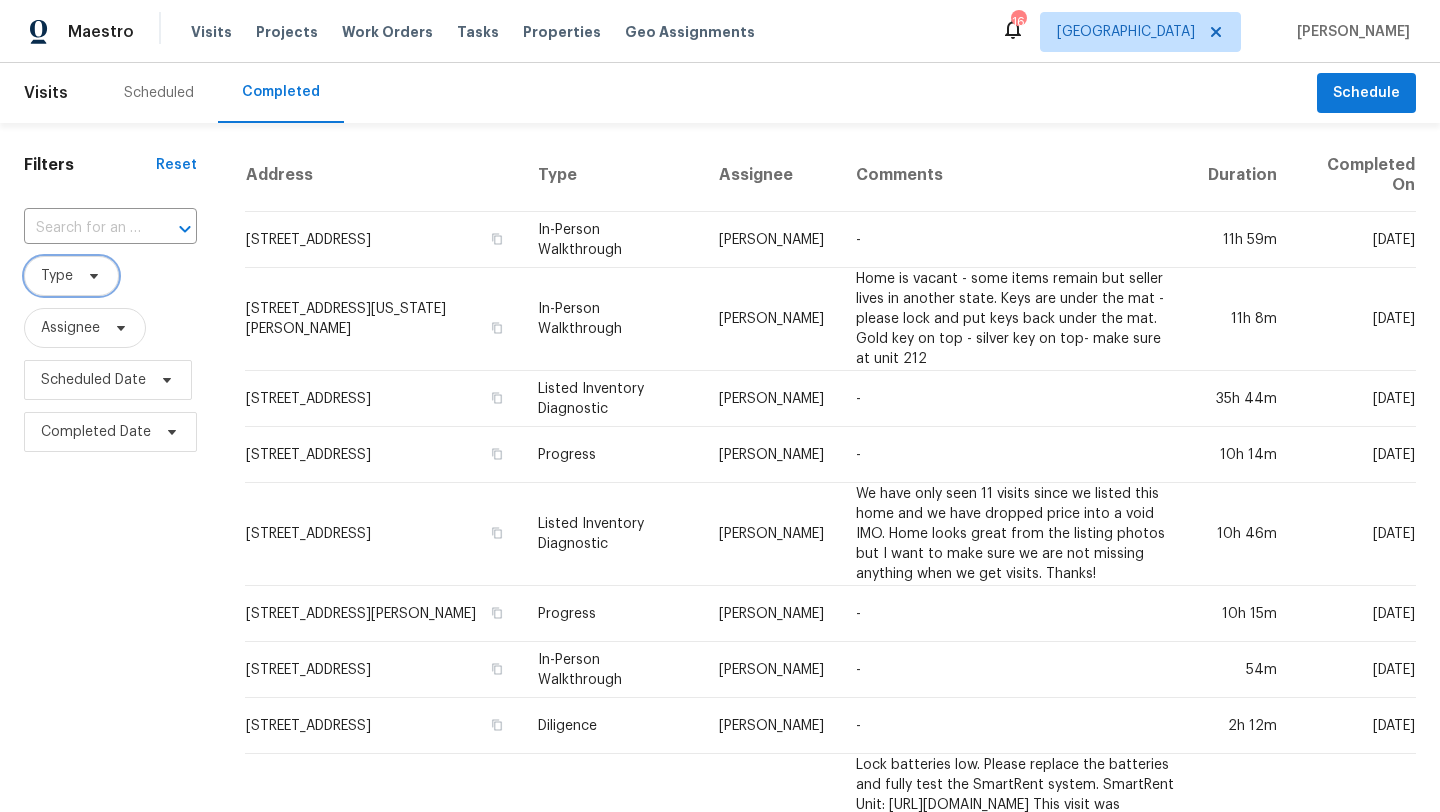 click on "Type" at bounding box center (71, 276) 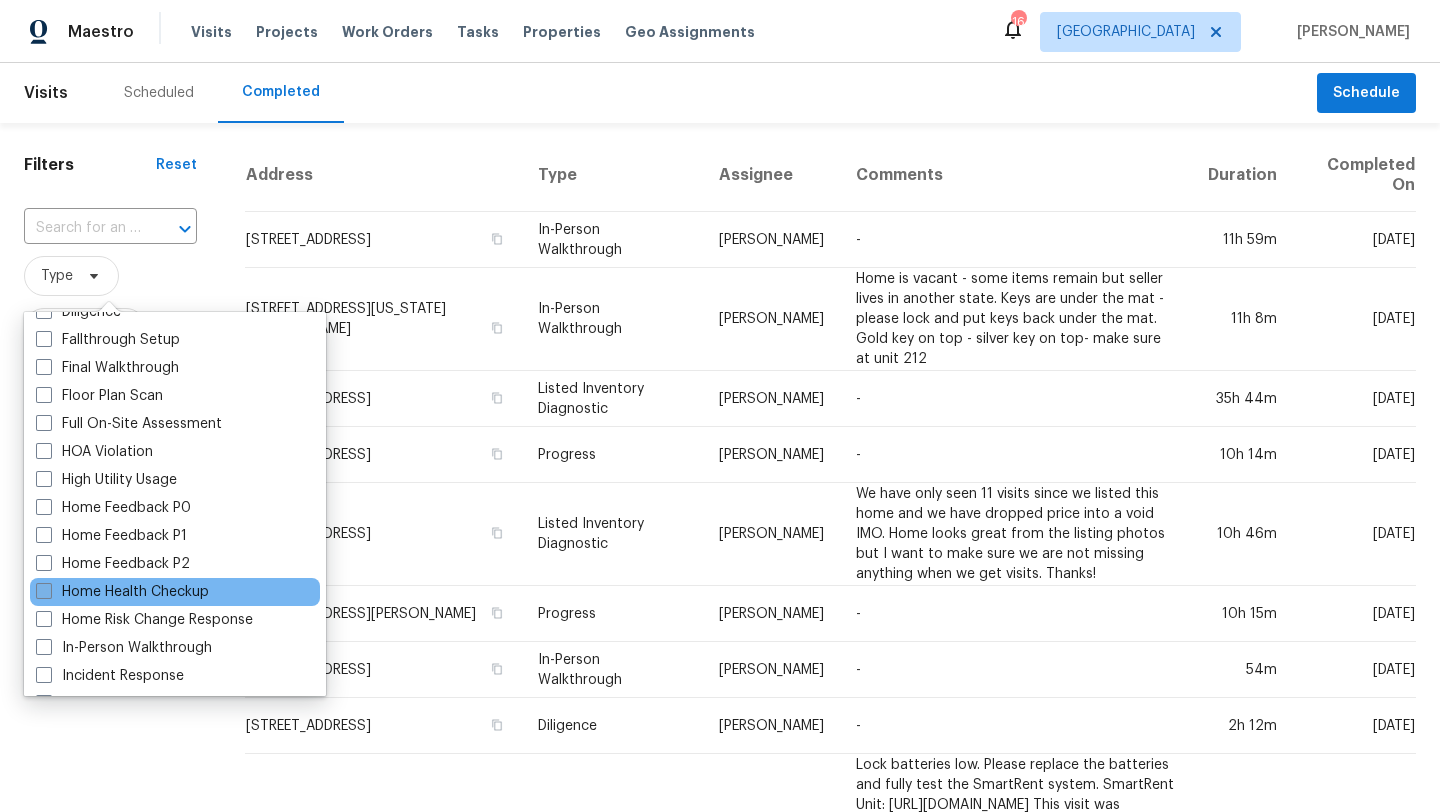 scroll, scrollTop: 501, scrollLeft: 0, axis: vertical 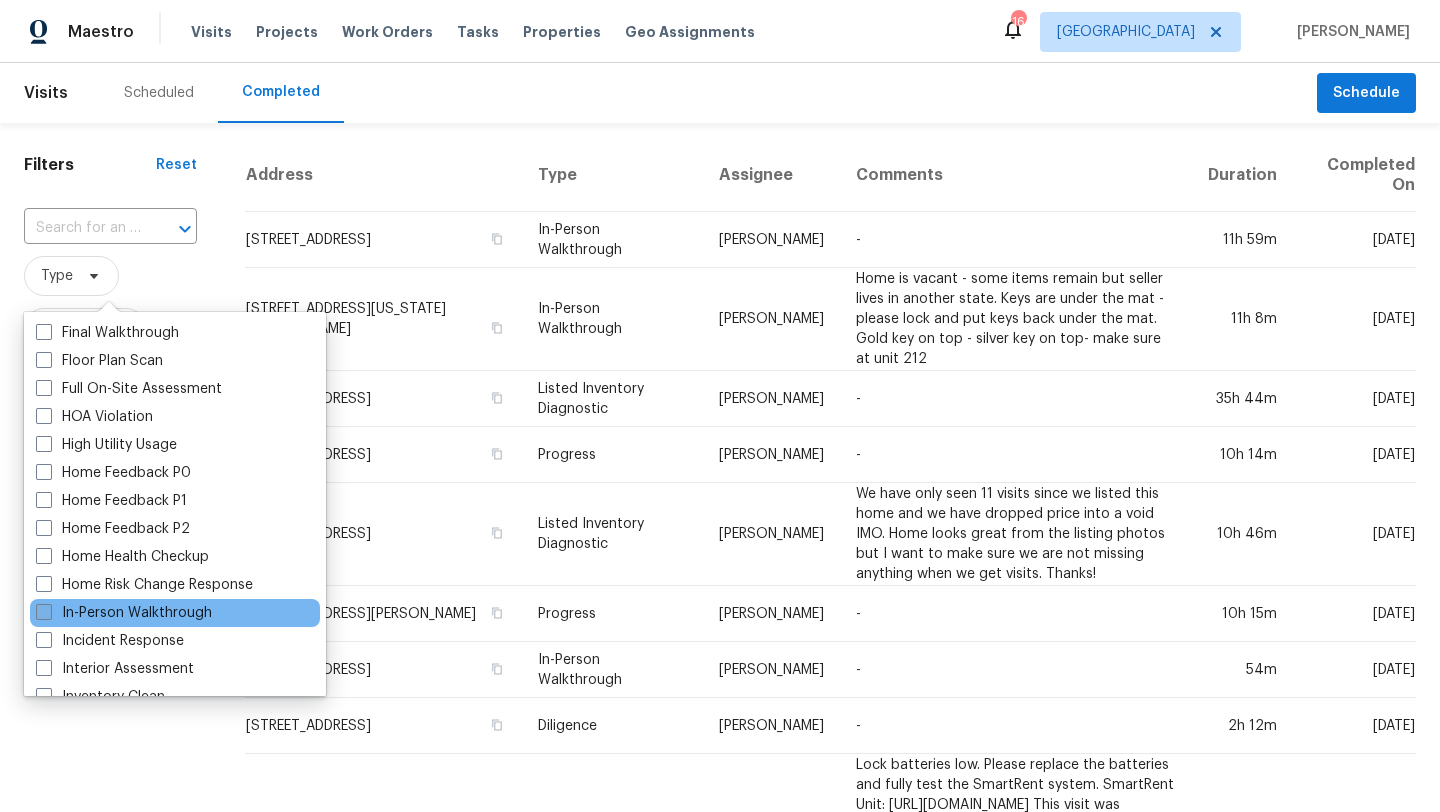 click on "In-Person Walkthrough" at bounding box center [124, 613] 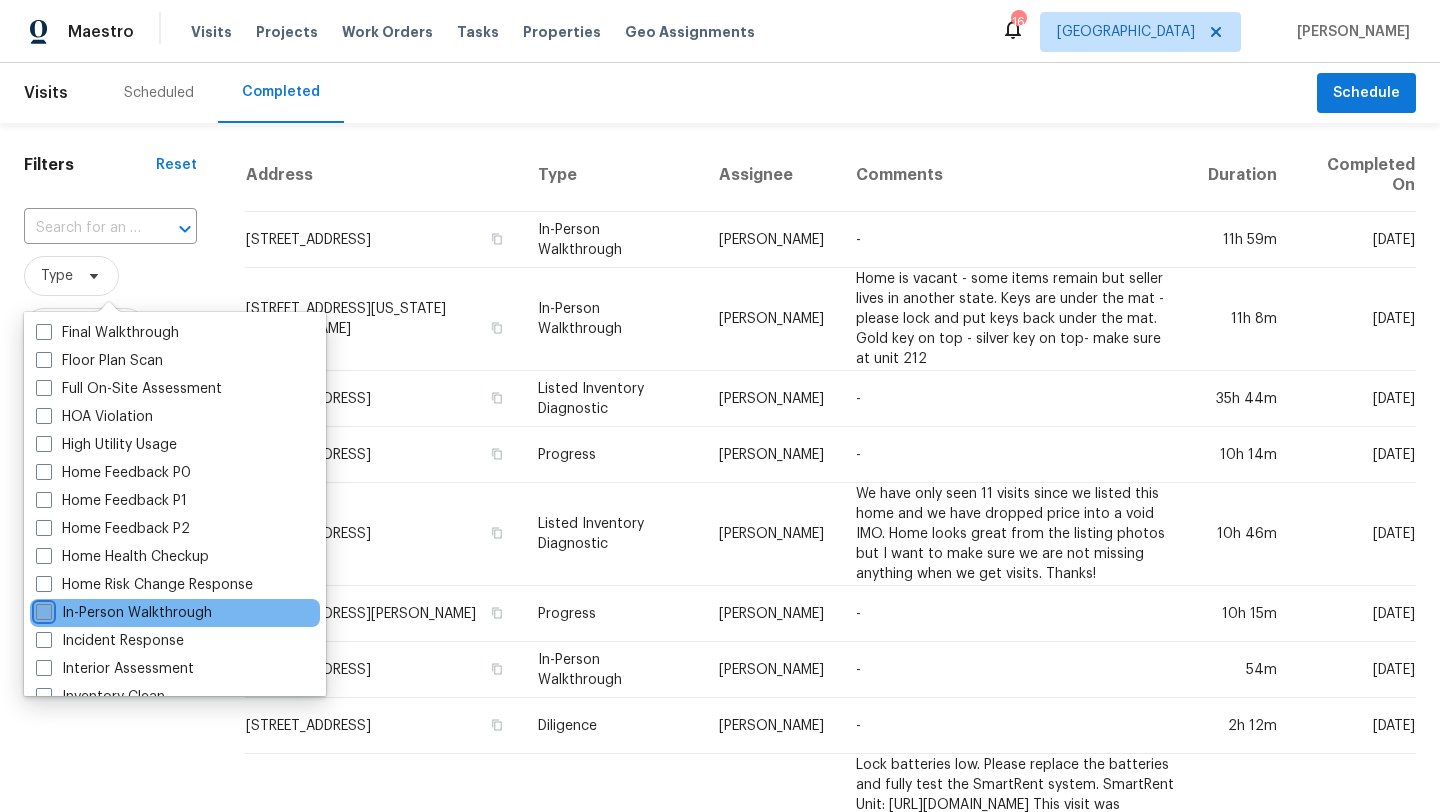 click on "In-Person Walkthrough" at bounding box center [42, 609] 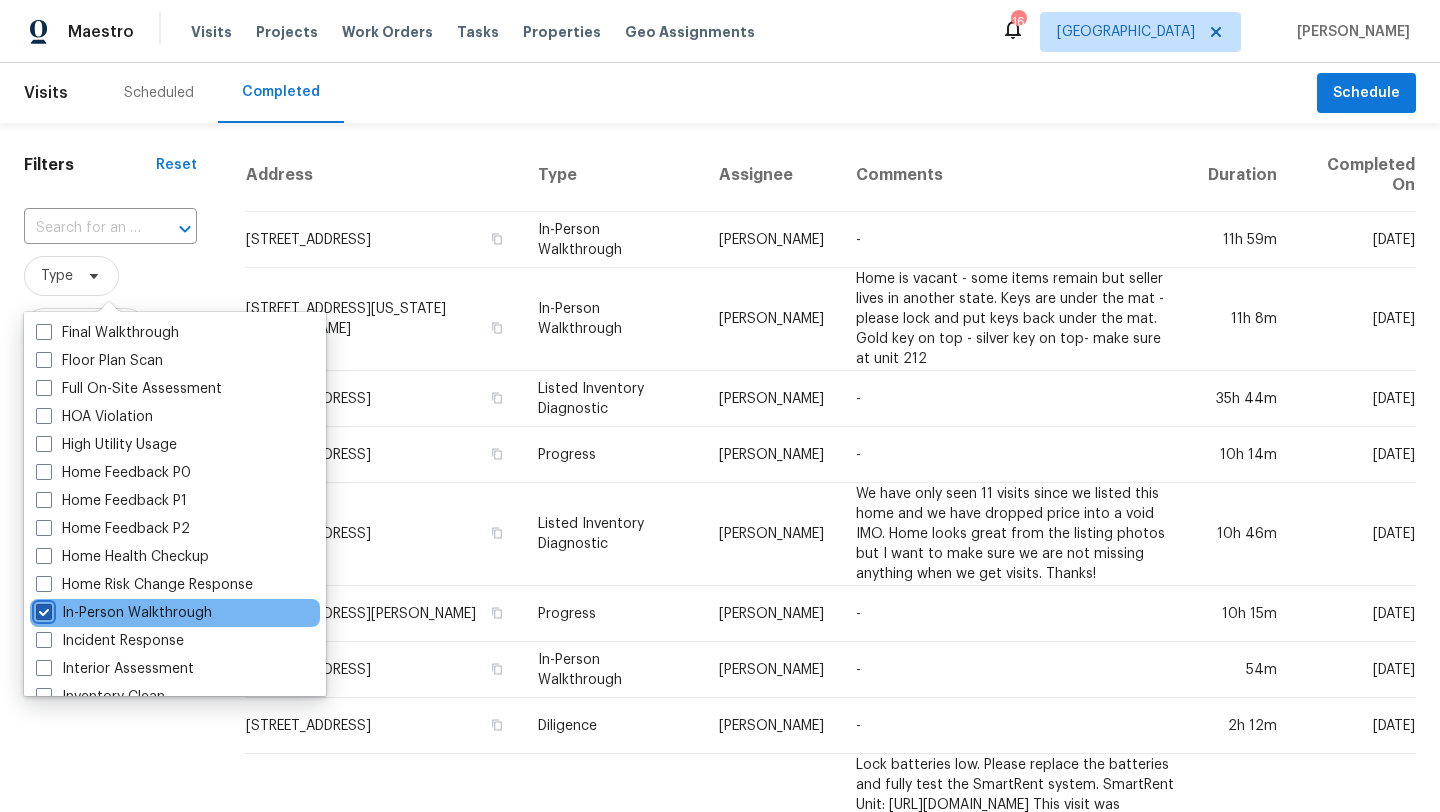 checkbox on "true" 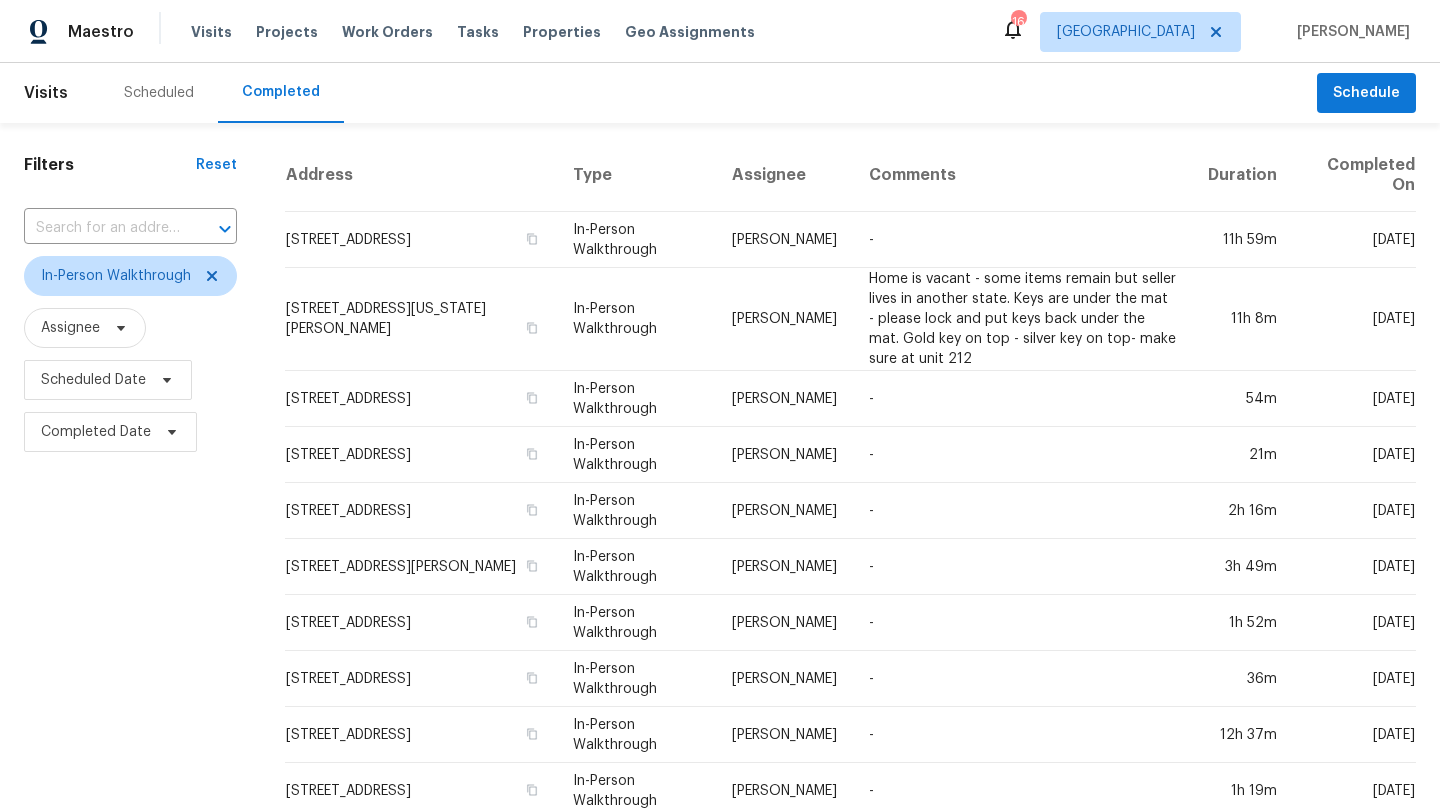 click on "Scheduled Completed" at bounding box center [708, 93] 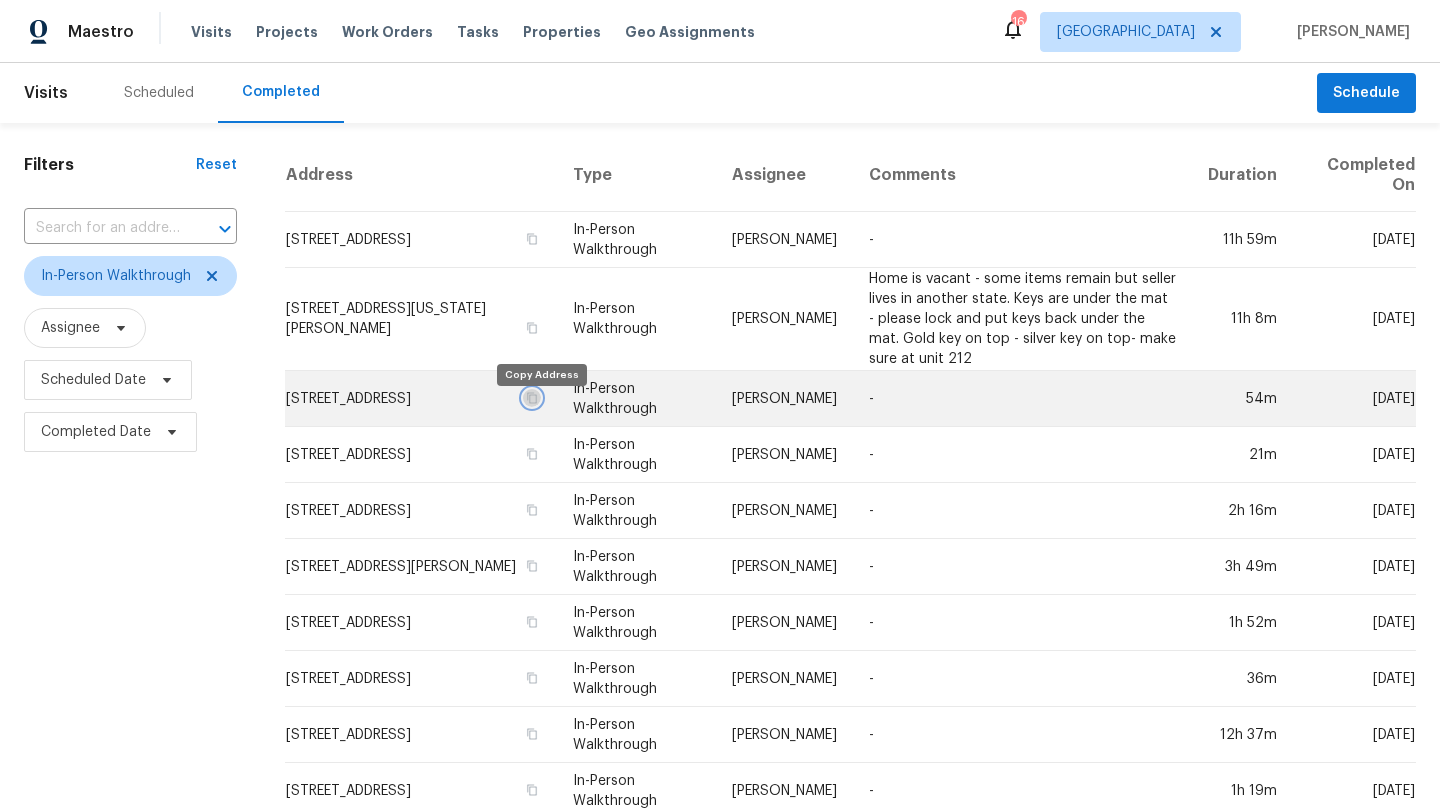 click 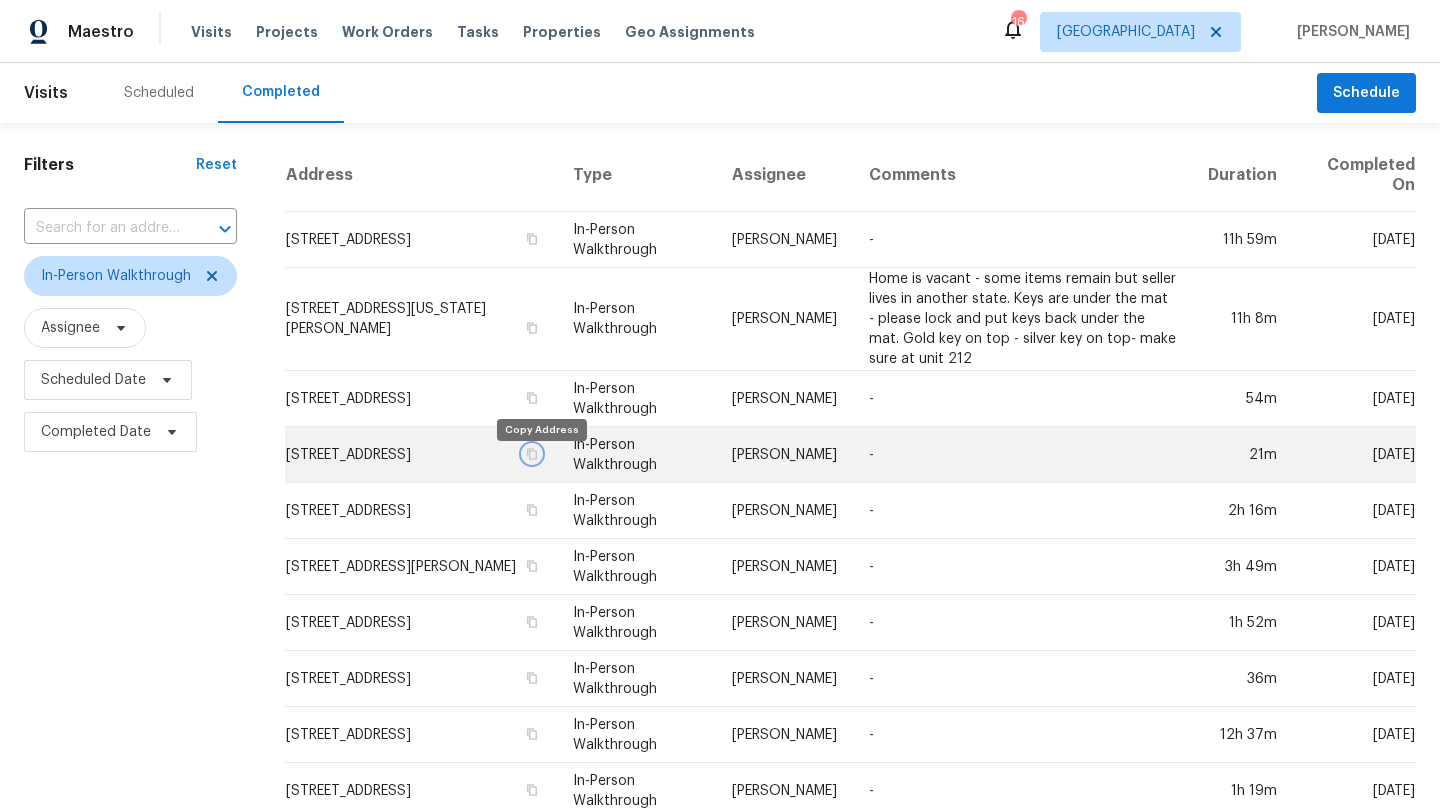 click 